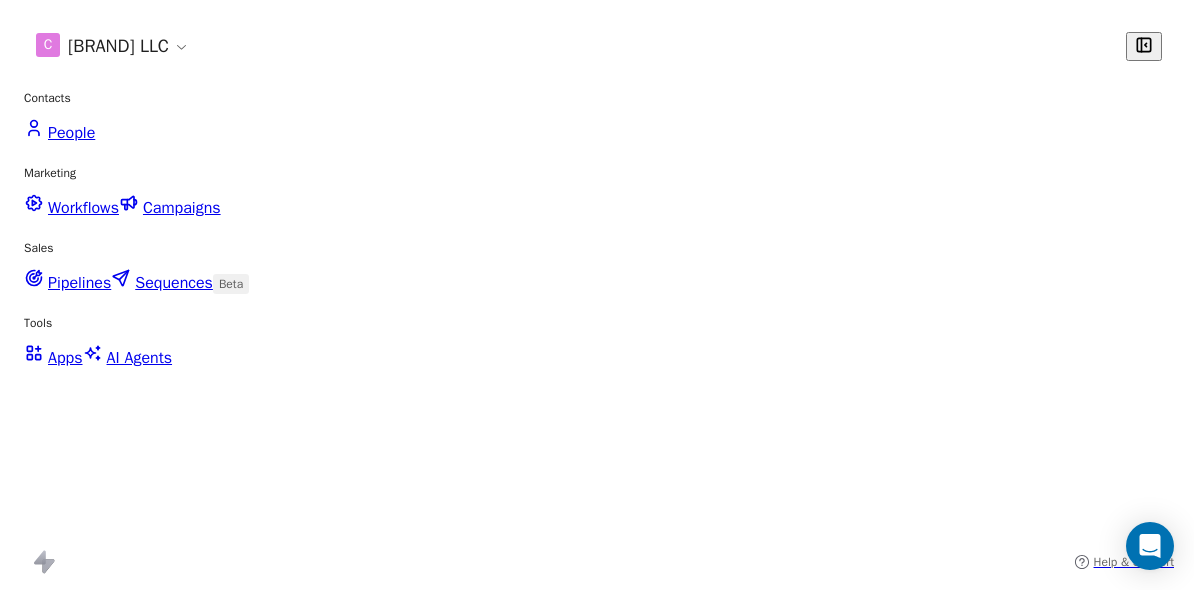 scroll, scrollTop: 0, scrollLeft: 0, axis: both 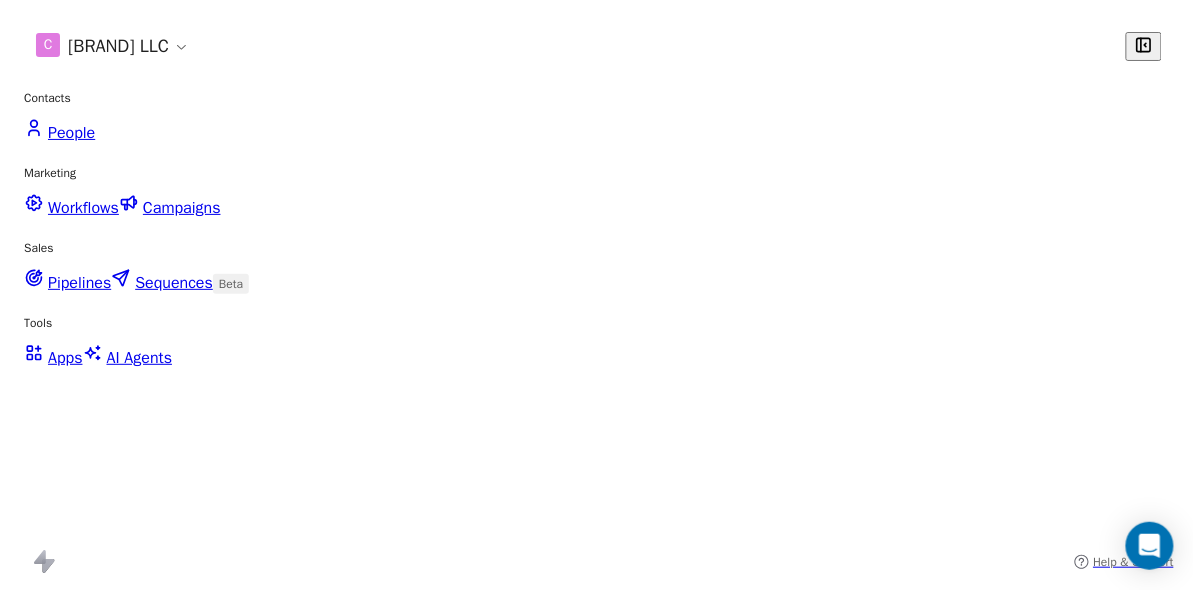 click on "Campaigns" at bounding box center (182, 208) 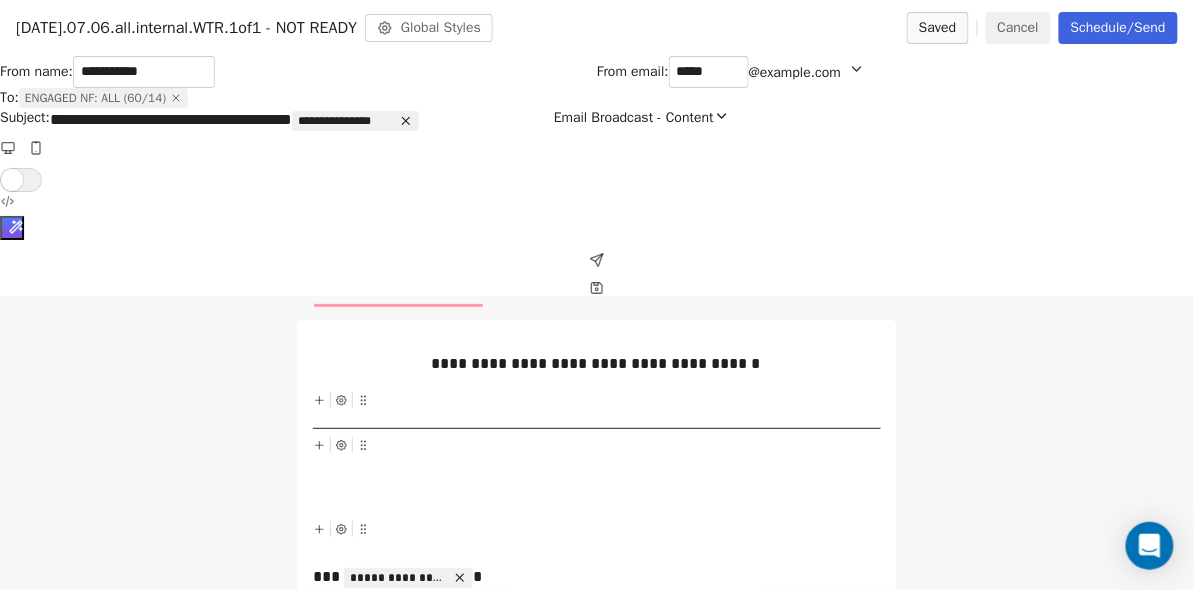 click on "**********" at bounding box center [596, 364] 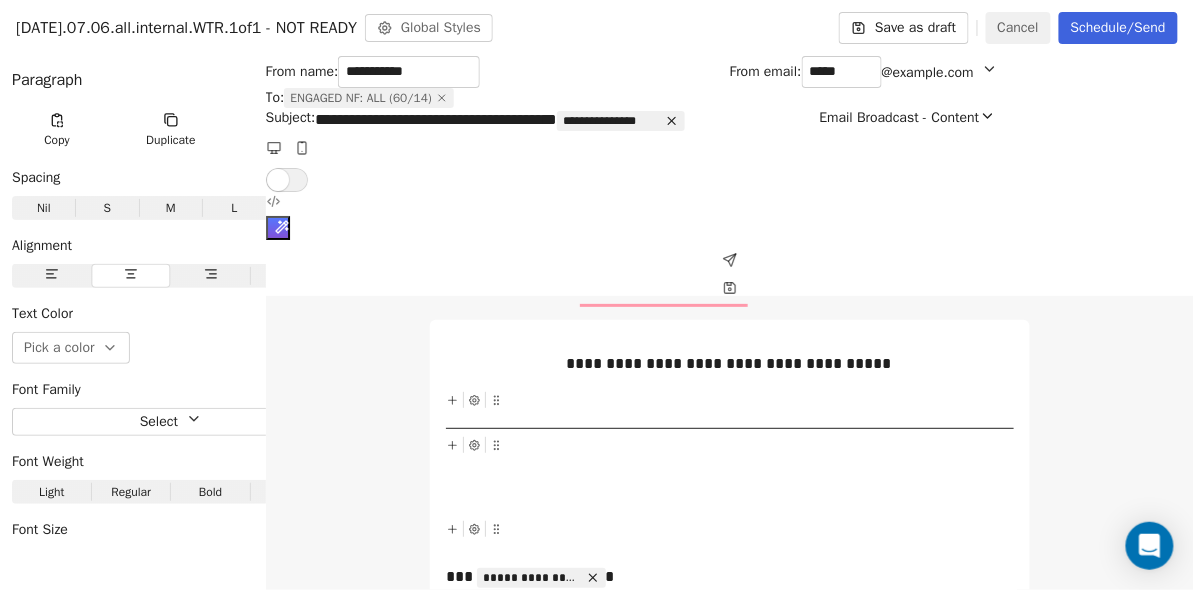 click on "**********" at bounding box center [729, 364] 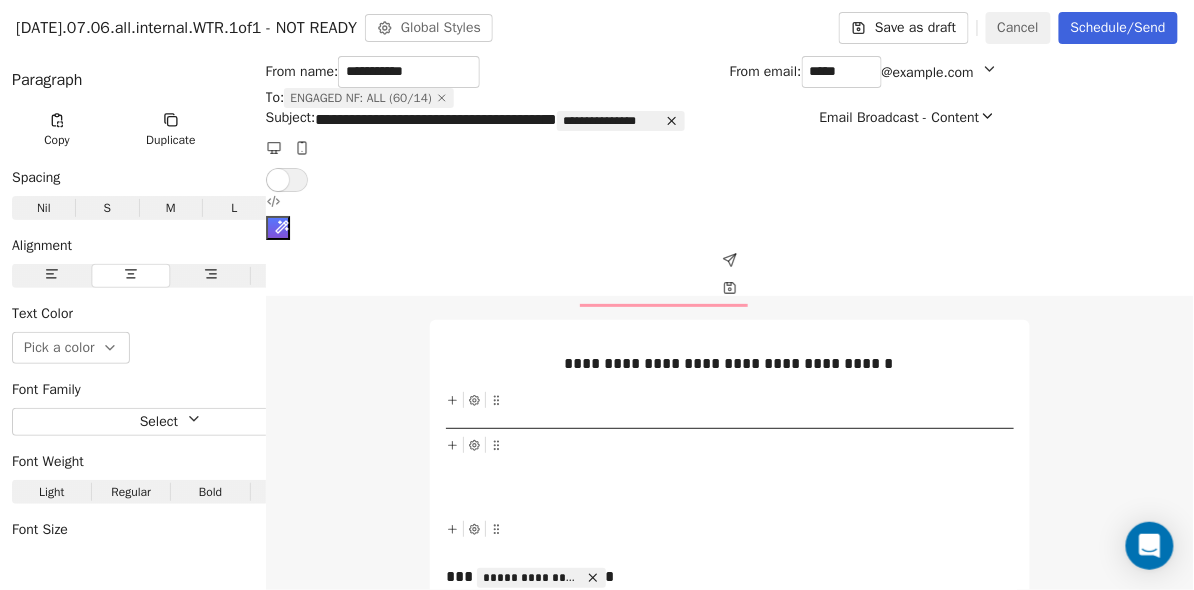 click on "**********" at bounding box center [729, 364] 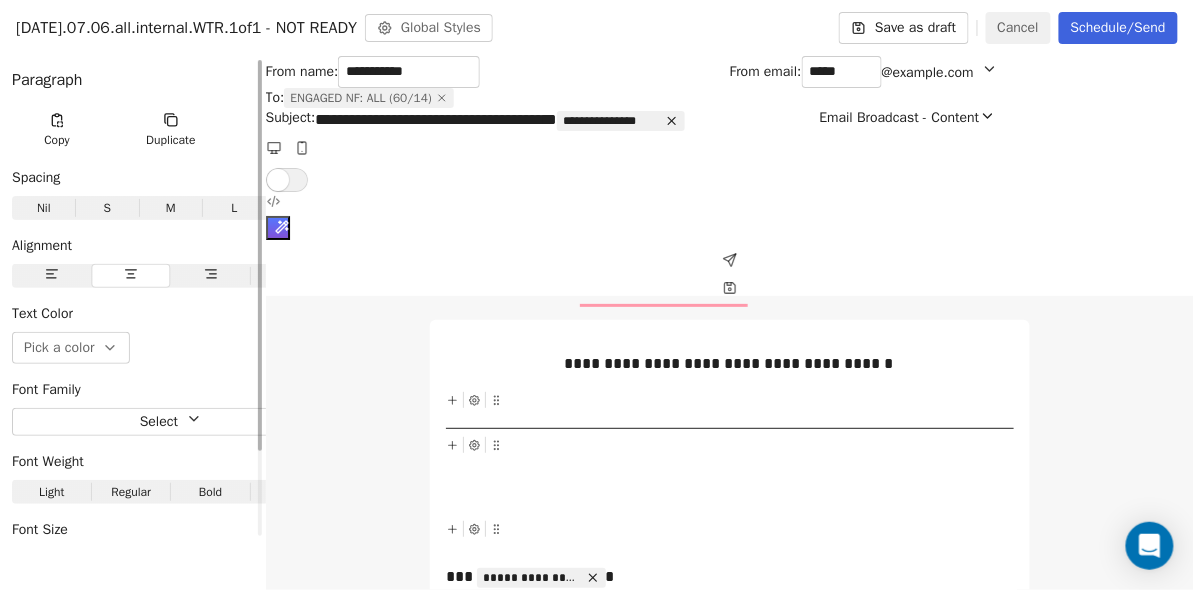 click at bounding box center [322, 80] 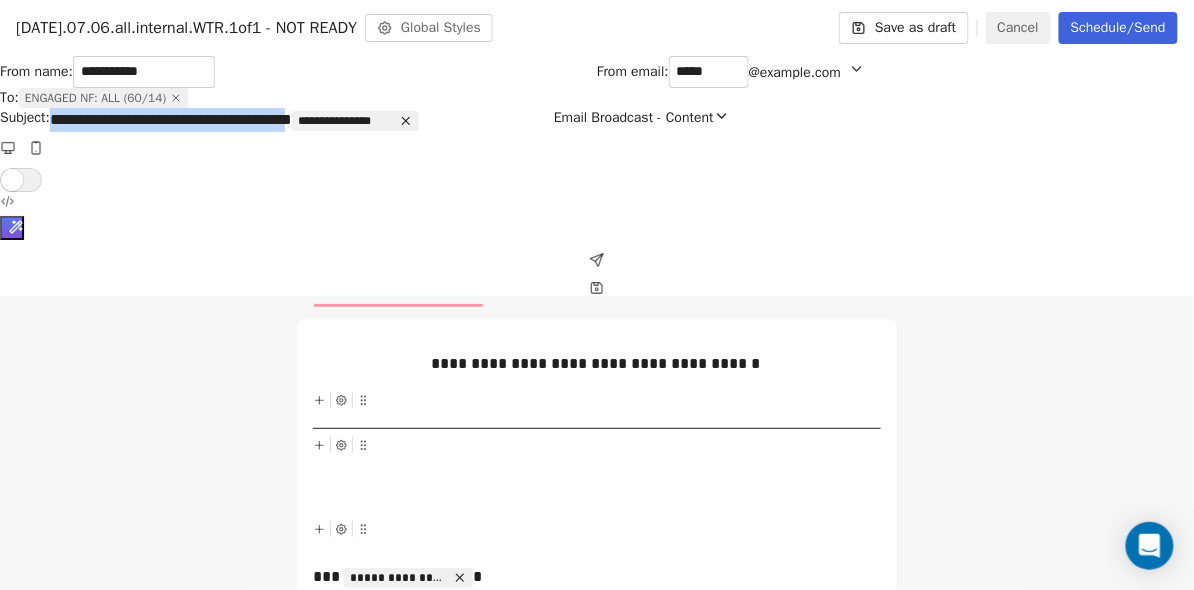drag, startPoint x: 315, startPoint y: 161, endPoint x: 73, endPoint y: 161, distance: 242 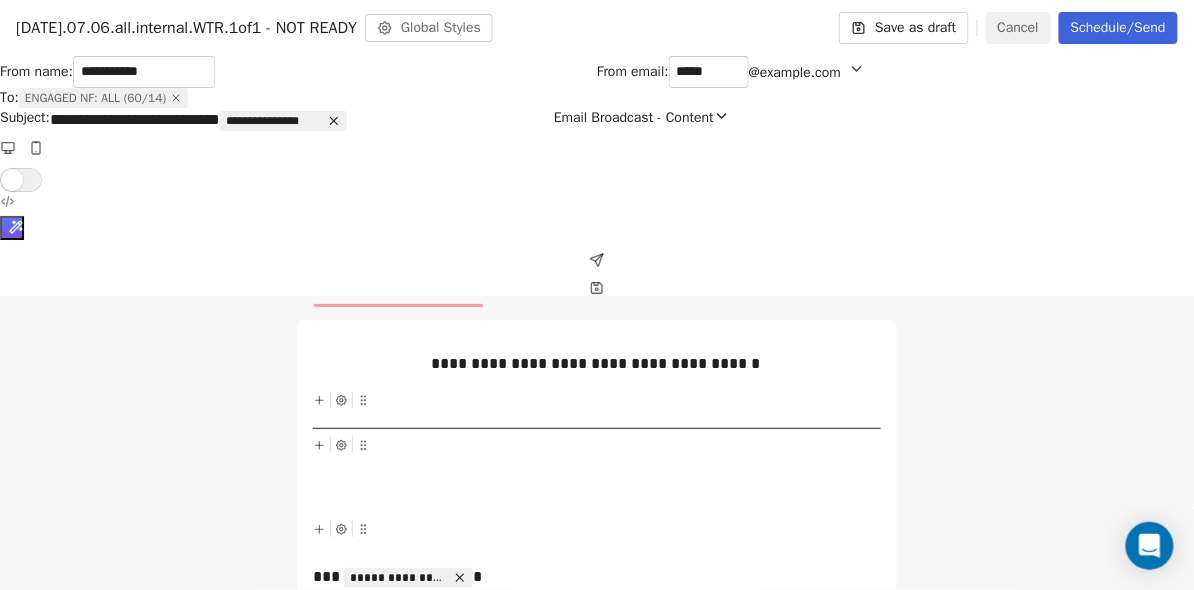 click on "**********" at bounding box center (302, 120) 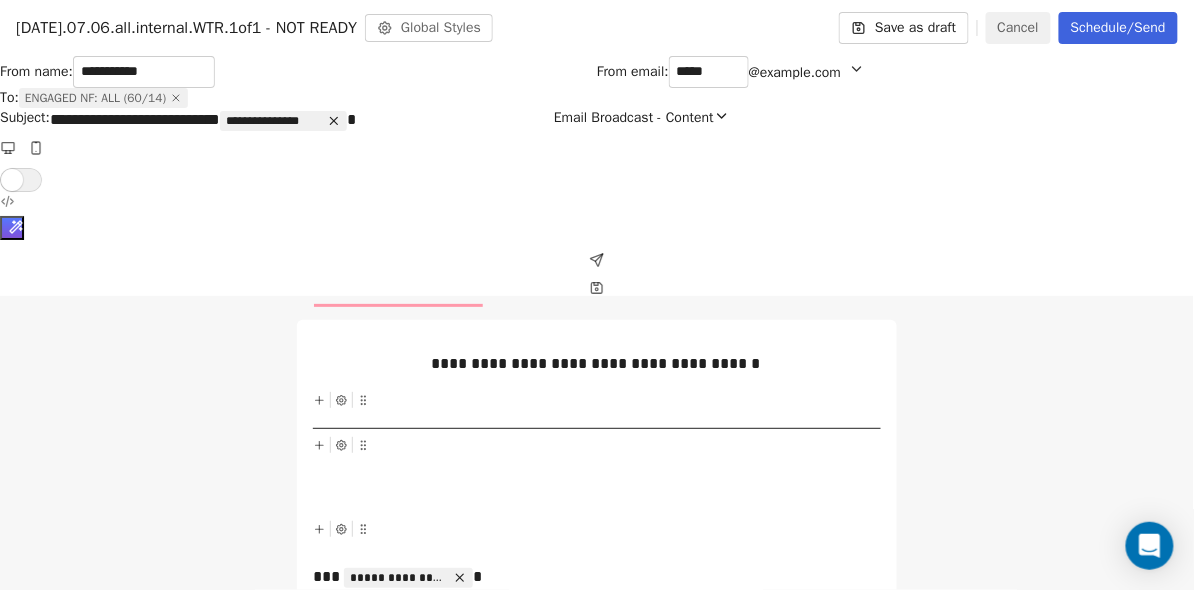 click at bounding box center (176, 98) 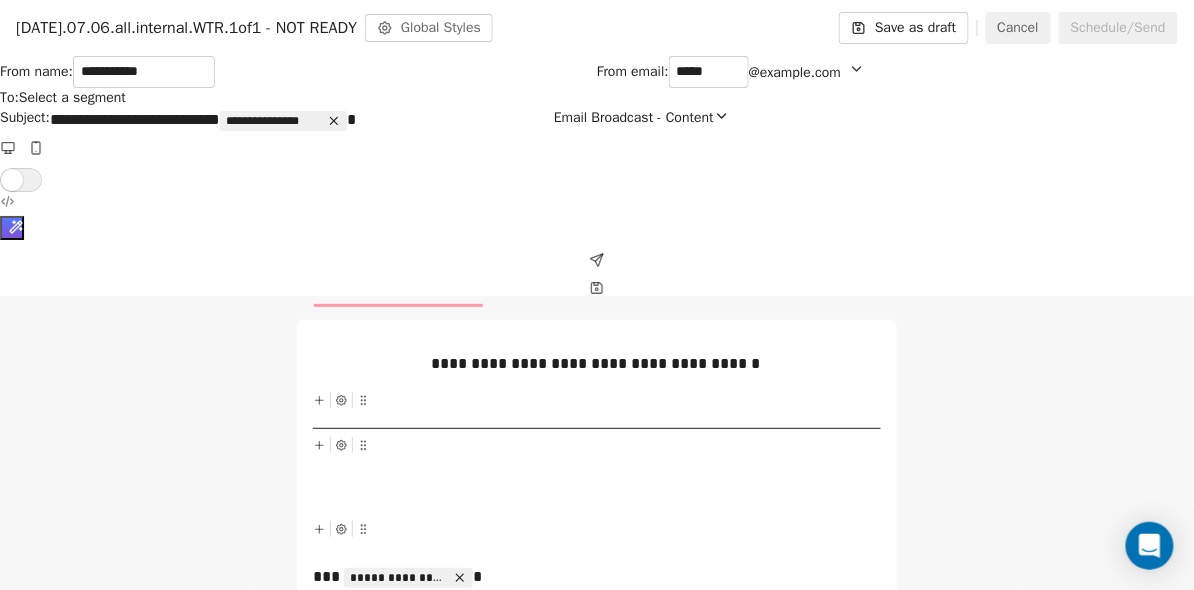 click on "Select a segment" at bounding box center (72, 98) 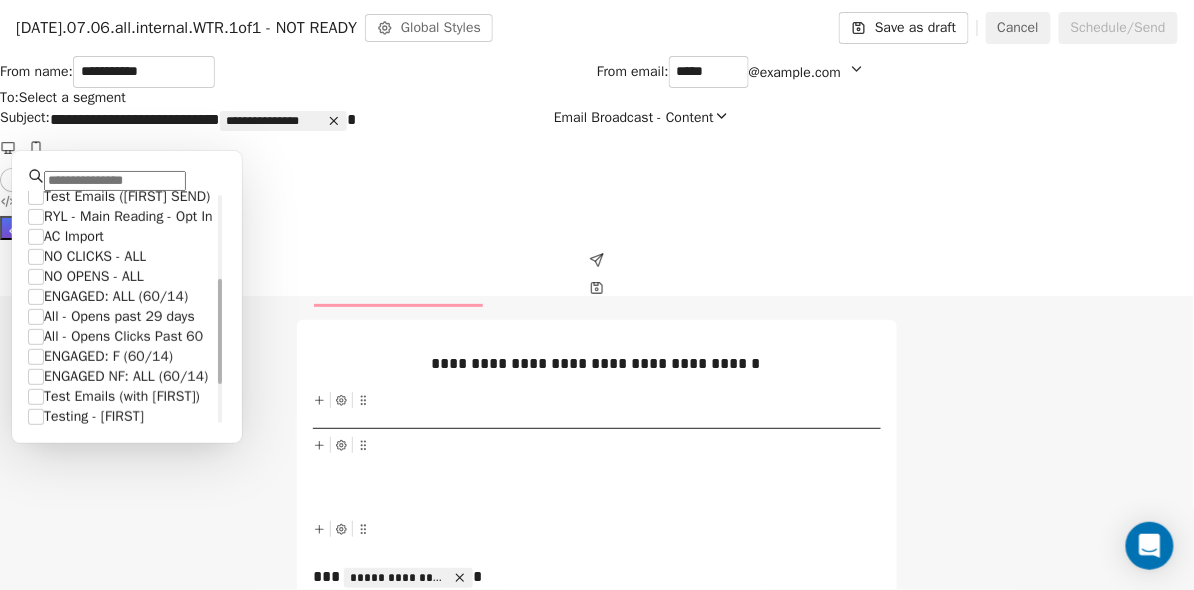 scroll, scrollTop: 177, scrollLeft: 0, axis: vertical 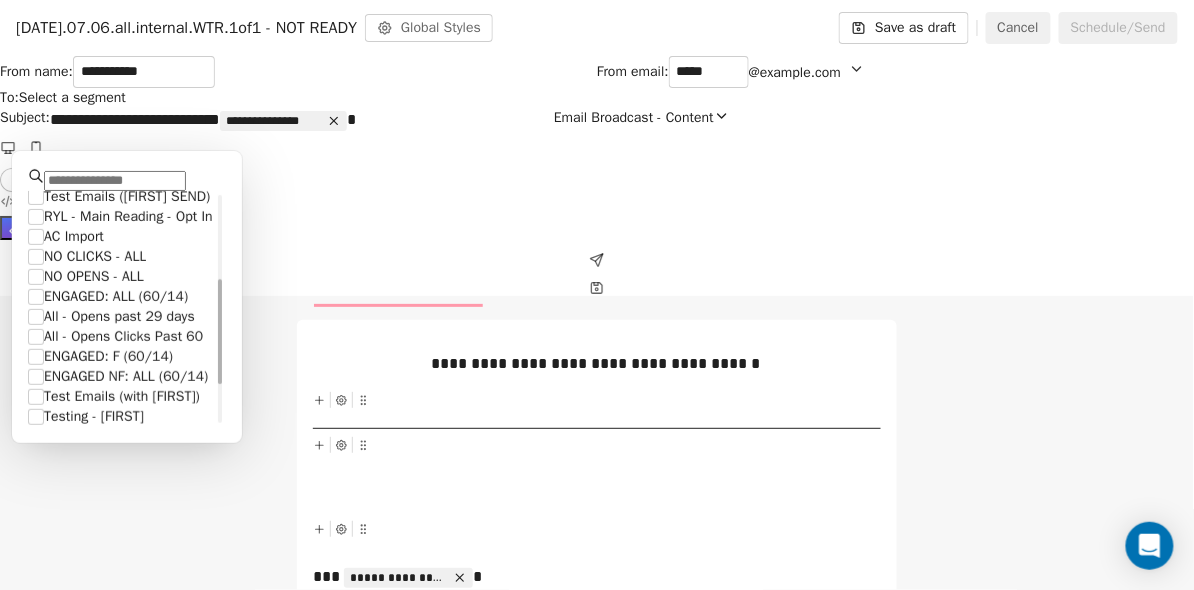 click on "ENGAGED: ALL ([NUMBER]/[NUMBER])" at bounding box center (116, 297) 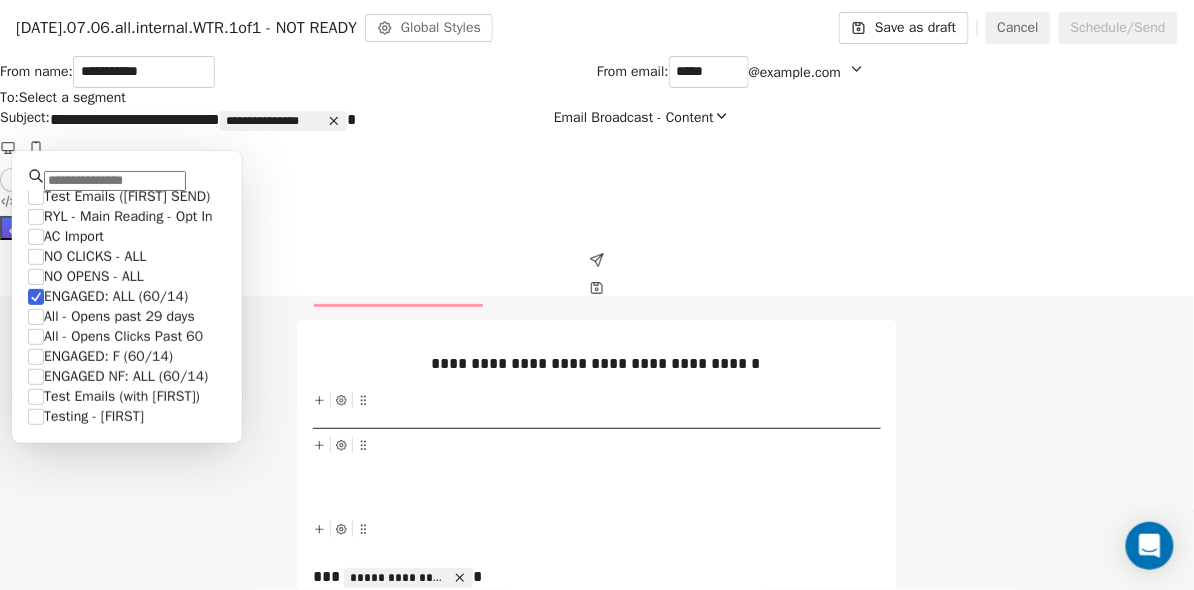 click on "**********" at bounding box center (597, 8518) 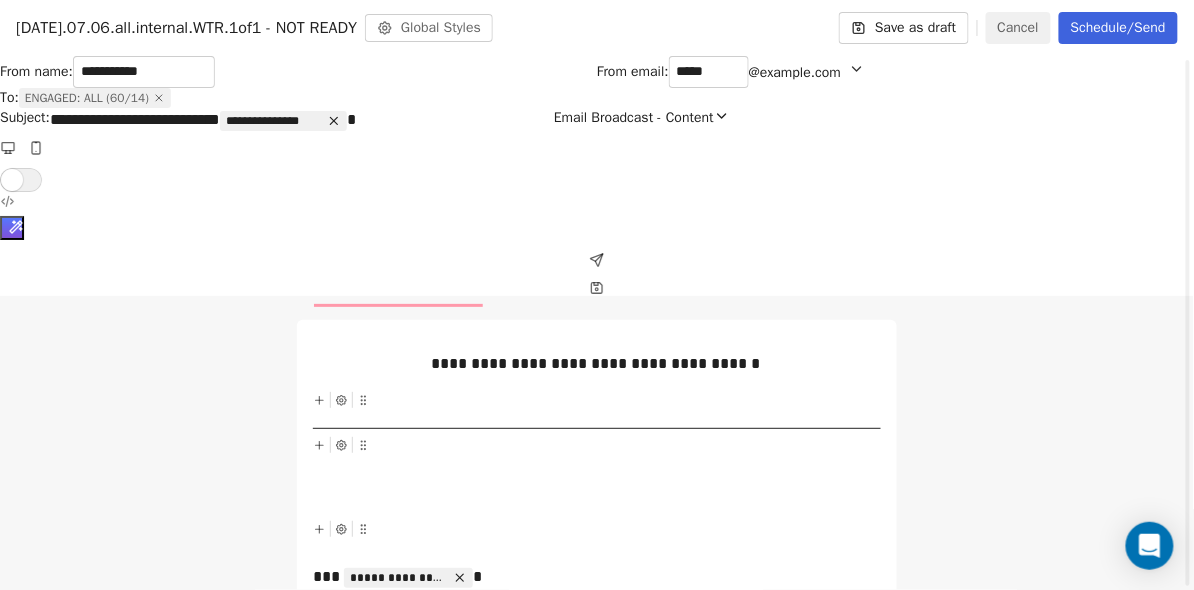 scroll, scrollTop: 0, scrollLeft: 0, axis: both 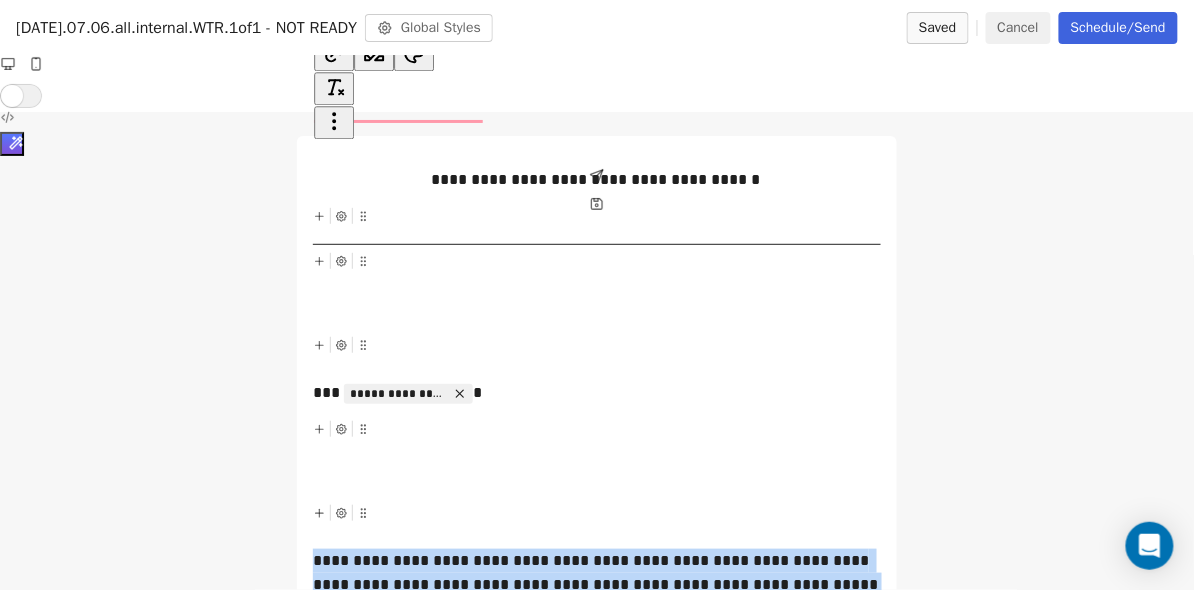 drag, startPoint x: 433, startPoint y: 463, endPoint x: 317, endPoint y: 158, distance: 326.31427 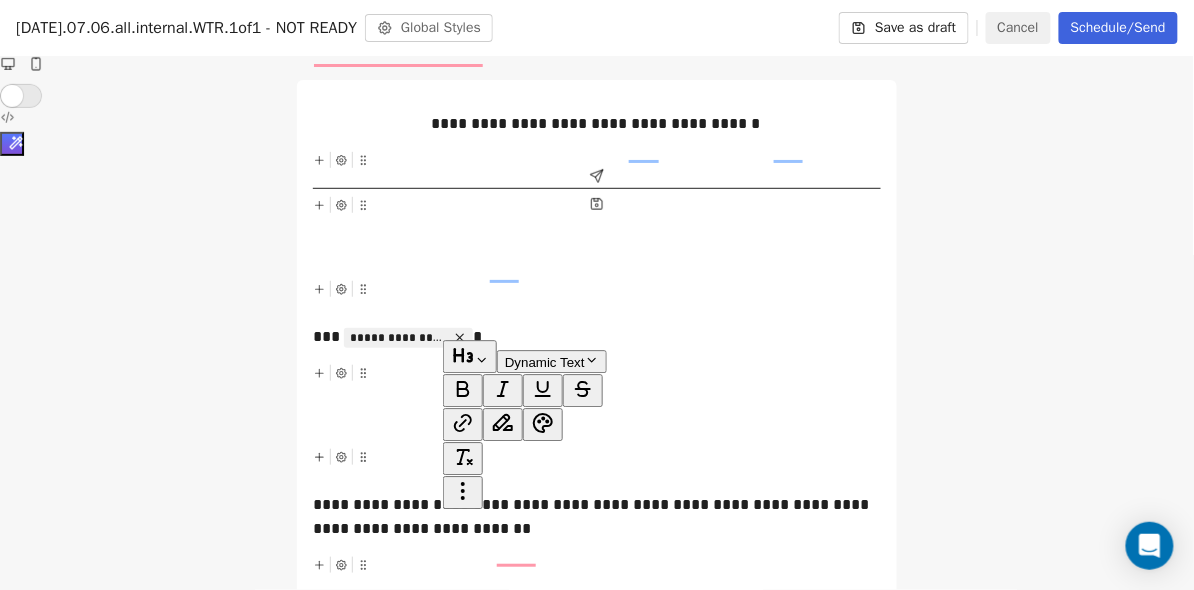 drag, startPoint x: 760, startPoint y: 530, endPoint x: 434, endPoint y: 530, distance: 326 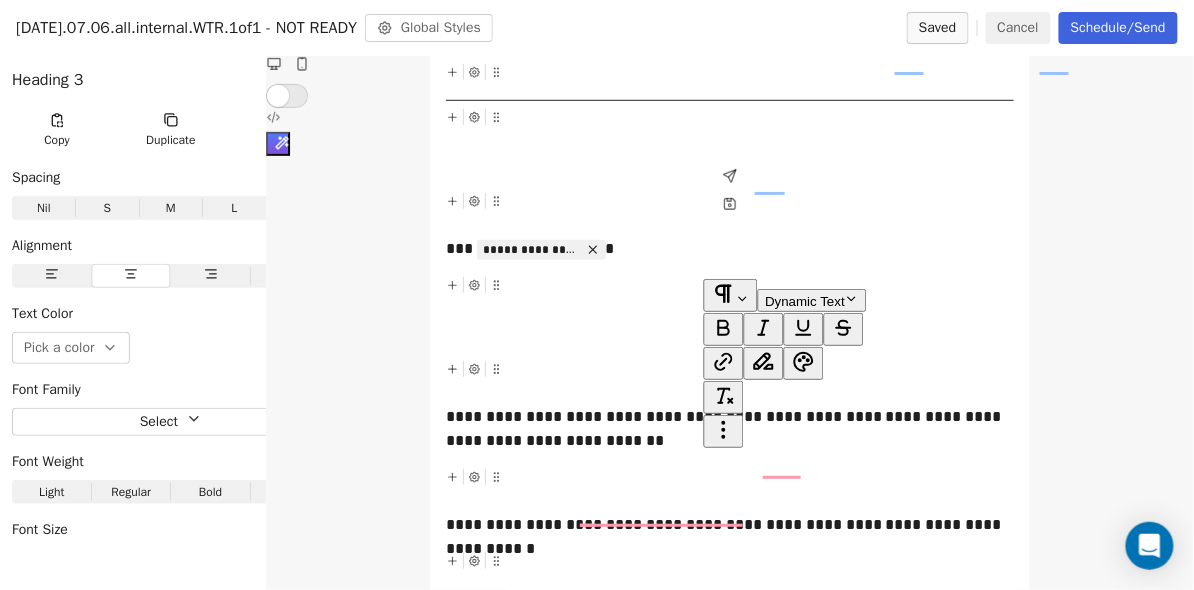 drag, startPoint x: 756, startPoint y: 471, endPoint x: 436, endPoint y: 462, distance: 320.12653 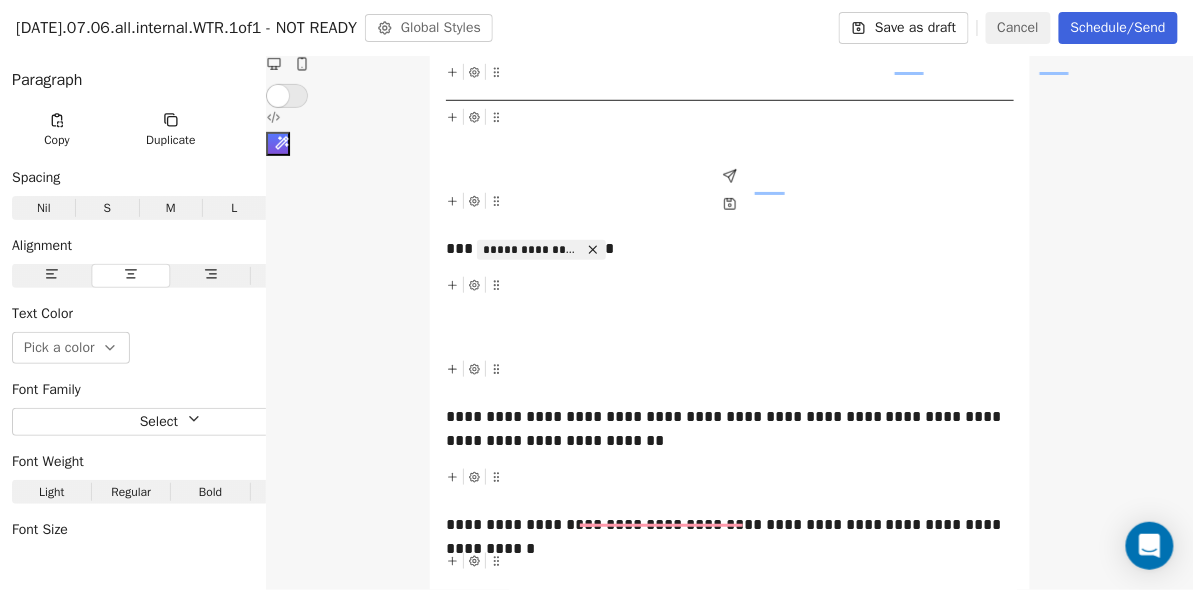 click on "**********" at bounding box center [729, 1862] 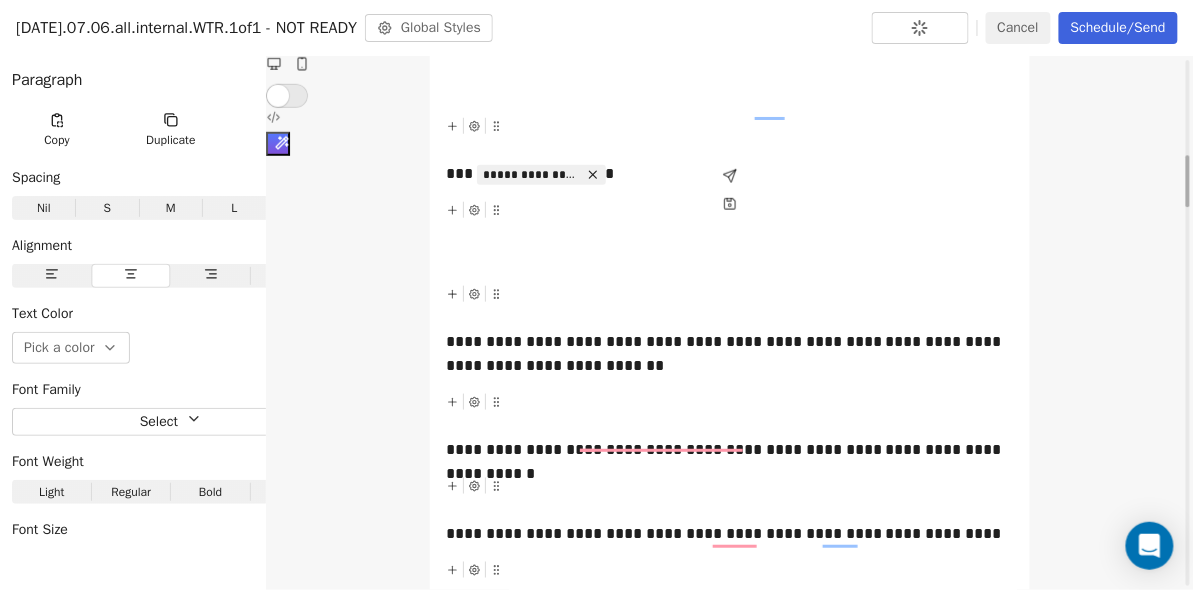 scroll, scrollTop: 984, scrollLeft: 0, axis: vertical 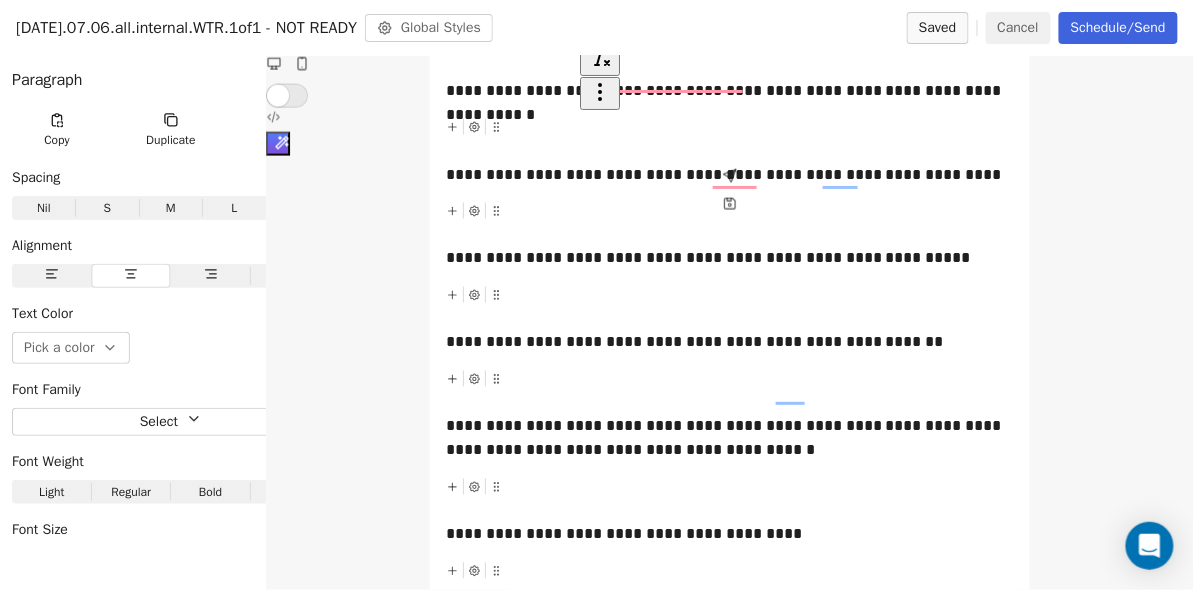 drag, startPoint x: 792, startPoint y: 312, endPoint x: 317, endPoint y: 129, distance: 509.0324 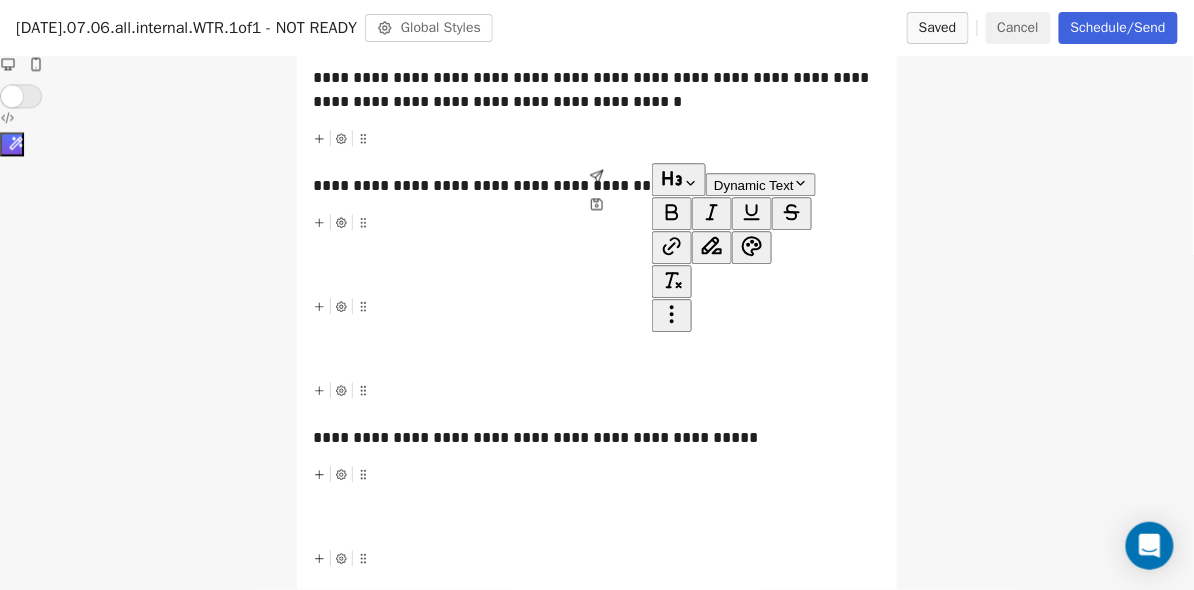 drag, startPoint x: 816, startPoint y: 358, endPoint x: 380, endPoint y: 347, distance: 436.13873 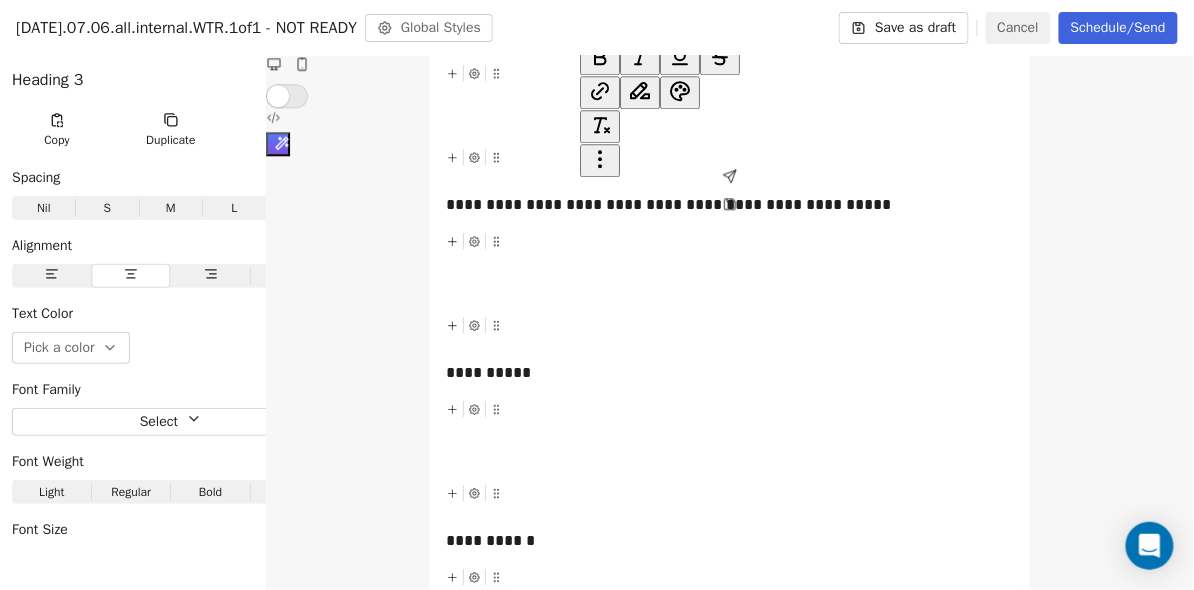 drag, startPoint x: 472, startPoint y: 491, endPoint x: 318, endPoint y: 198, distance: 331.00604 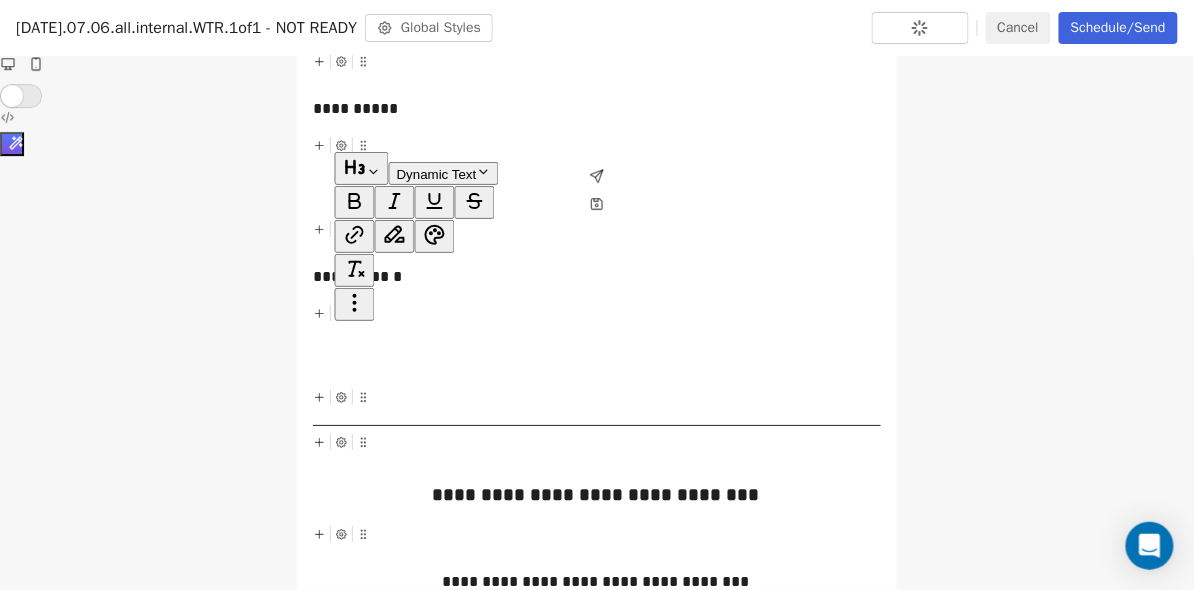 drag, startPoint x: 619, startPoint y: 368, endPoint x: 332, endPoint y: 337, distance: 288.66937 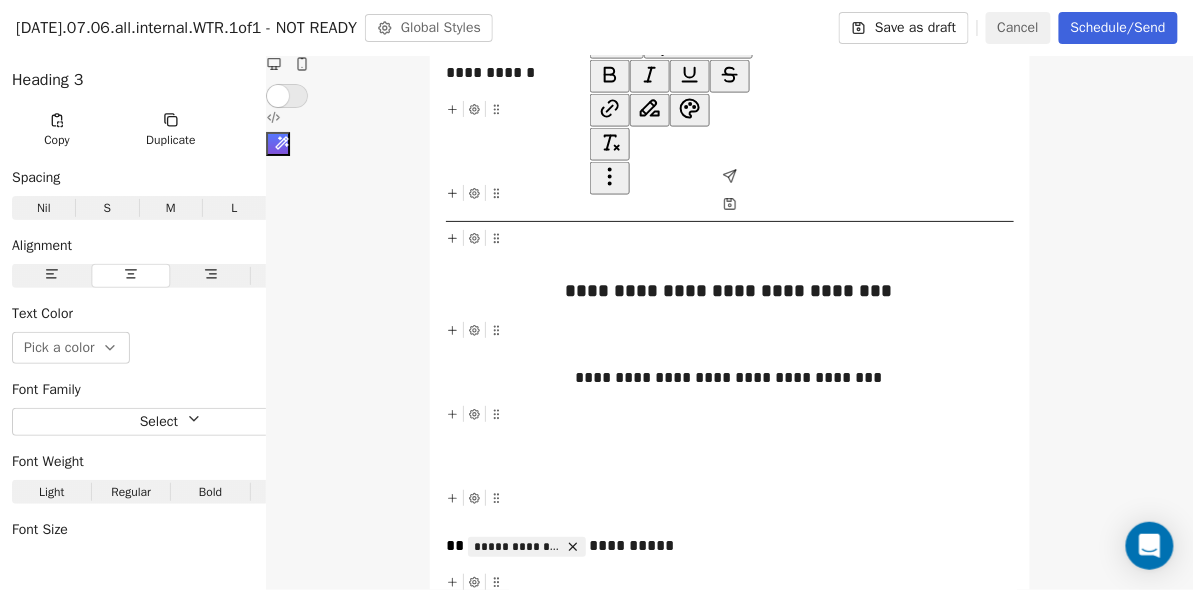 drag, startPoint x: 778, startPoint y: 417, endPoint x: 315, endPoint y: 216, distance: 504.74747 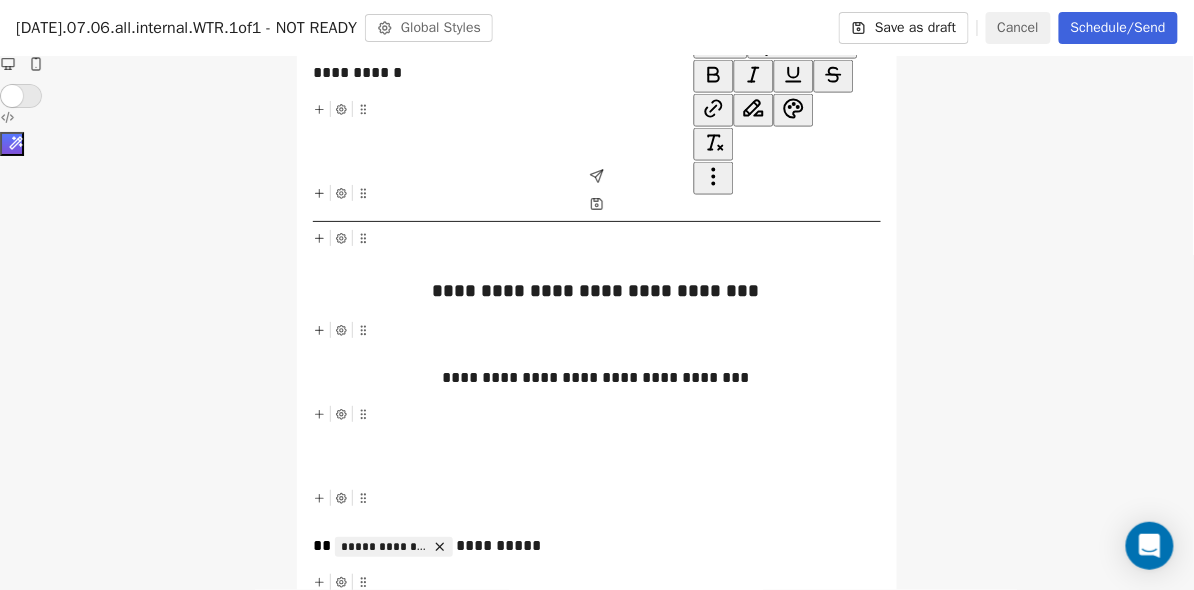 drag, startPoint x: 866, startPoint y: 216, endPoint x: 317, endPoint y: 216, distance: 549 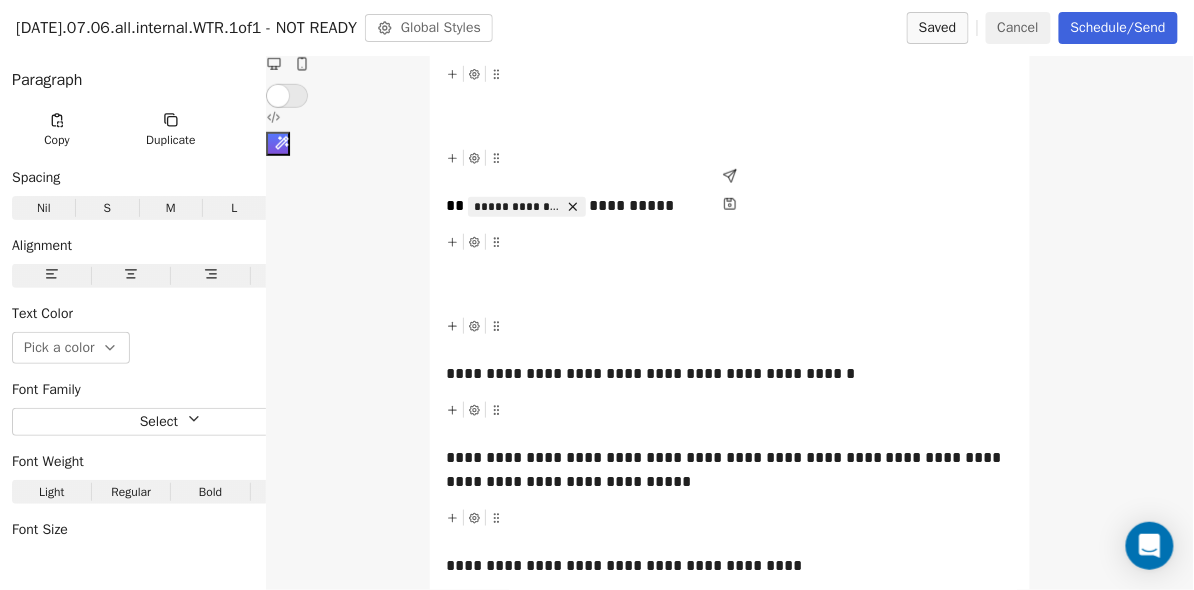 drag, startPoint x: 882, startPoint y: 357, endPoint x: 561, endPoint y: 352, distance: 321.03894 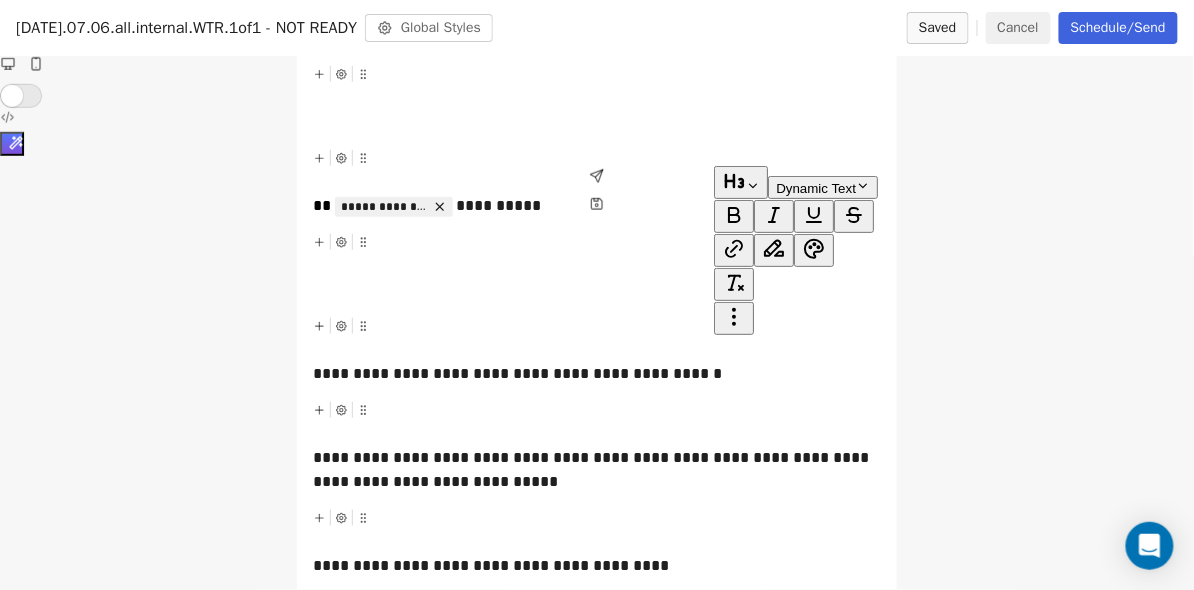 drag, startPoint x: 878, startPoint y: 356, endPoint x: 317, endPoint y: 358, distance: 561.00354 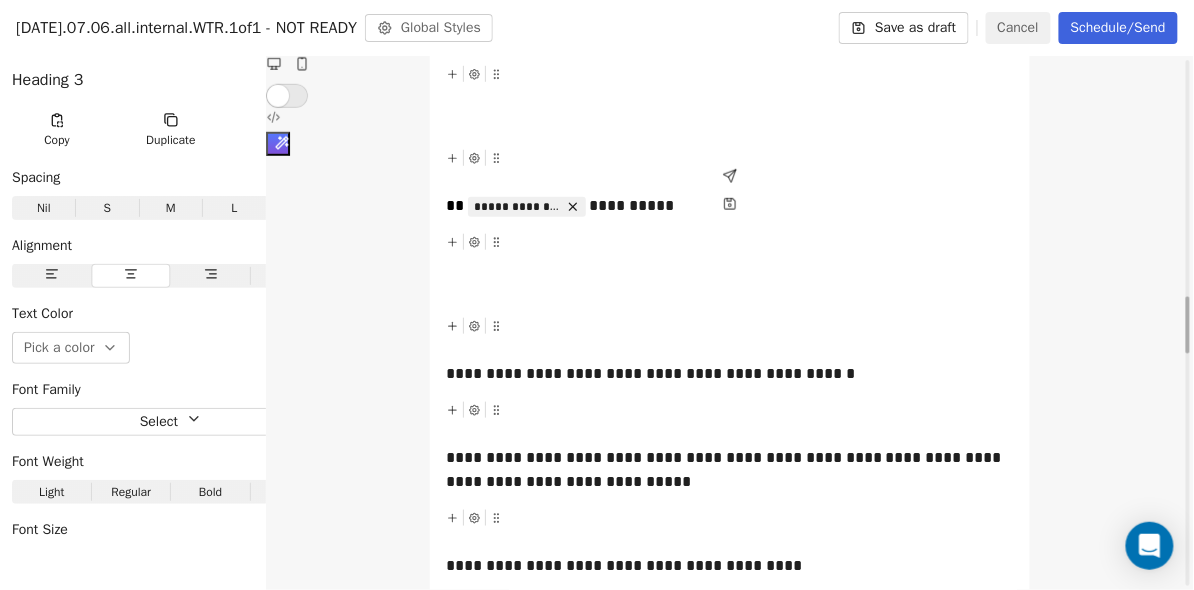 scroll, scrollTop: 2253, scrollLeft: 0, axis: vertical 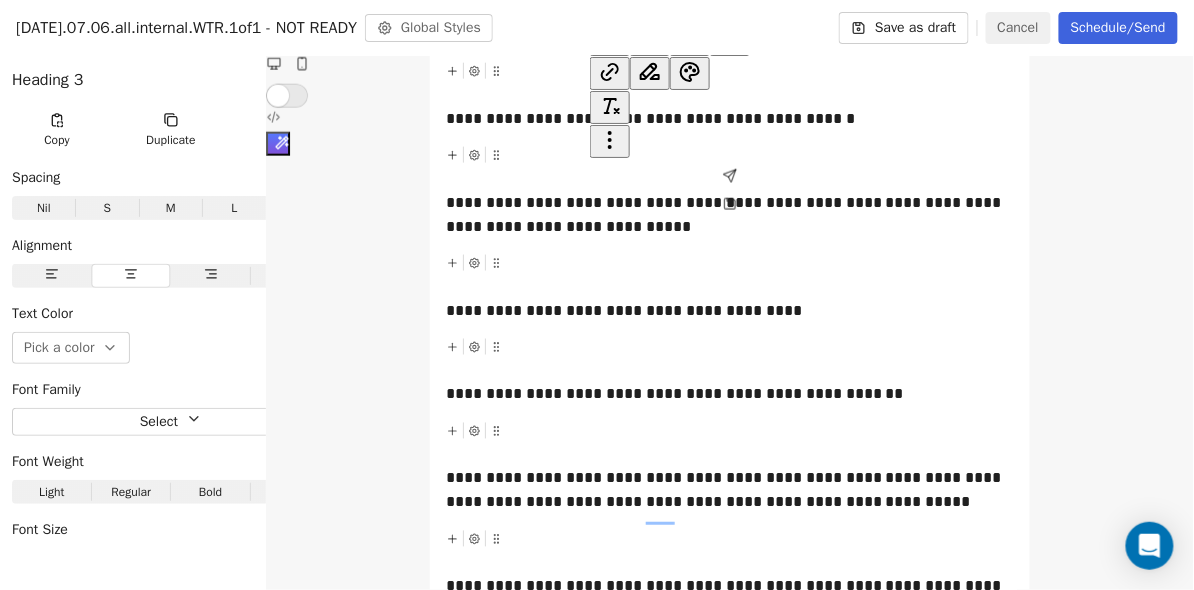 drag, startPoint x: 454, startPoint y: 433, endPoint x: 315, endPoint y: 179, distance: 289.5462 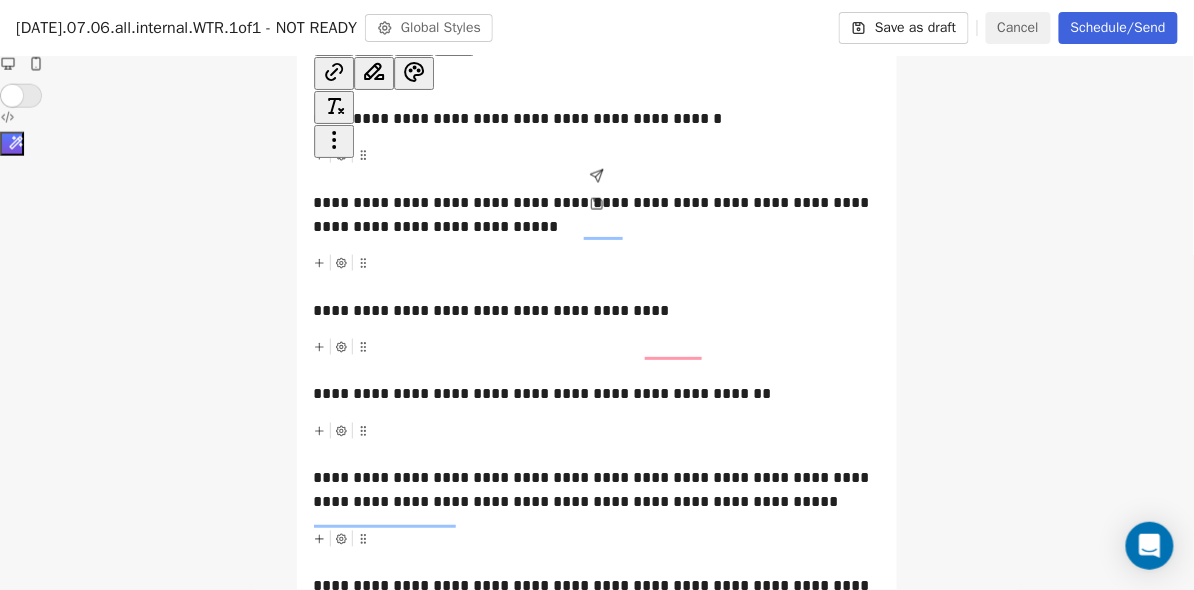 drag, startPoint x: 583, startPoint y: 188, endPoint x: 317, endPoint y: 183, distance: 266.047 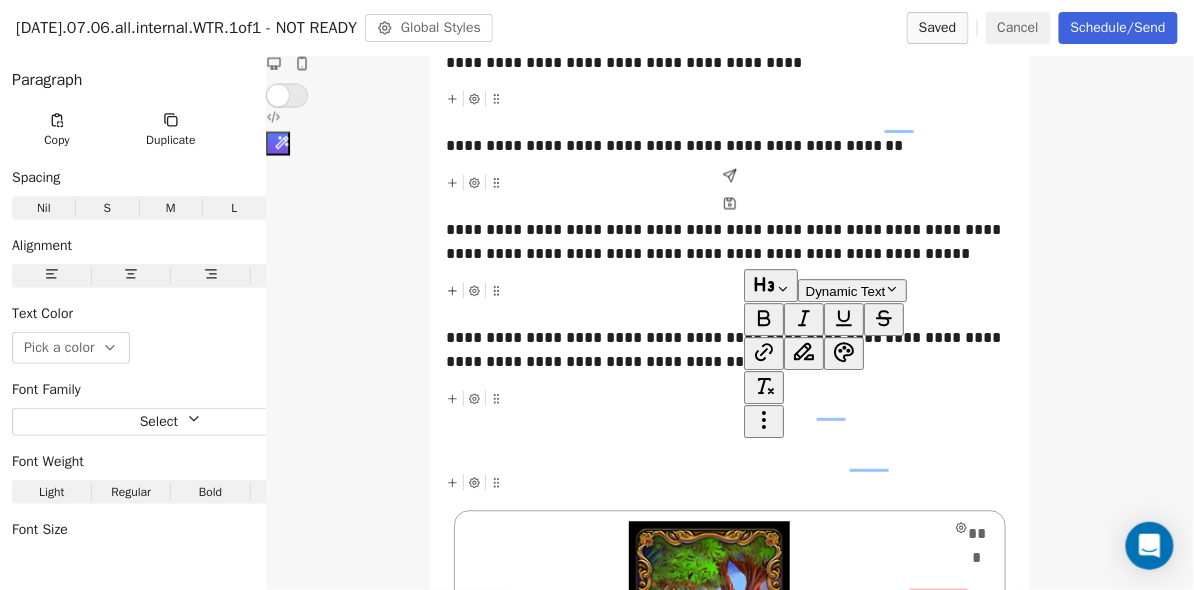 drag, startPoint x: 730, startPoint y: 460, endPoint x: 471, endPoint y: 454, distance: 259.0695 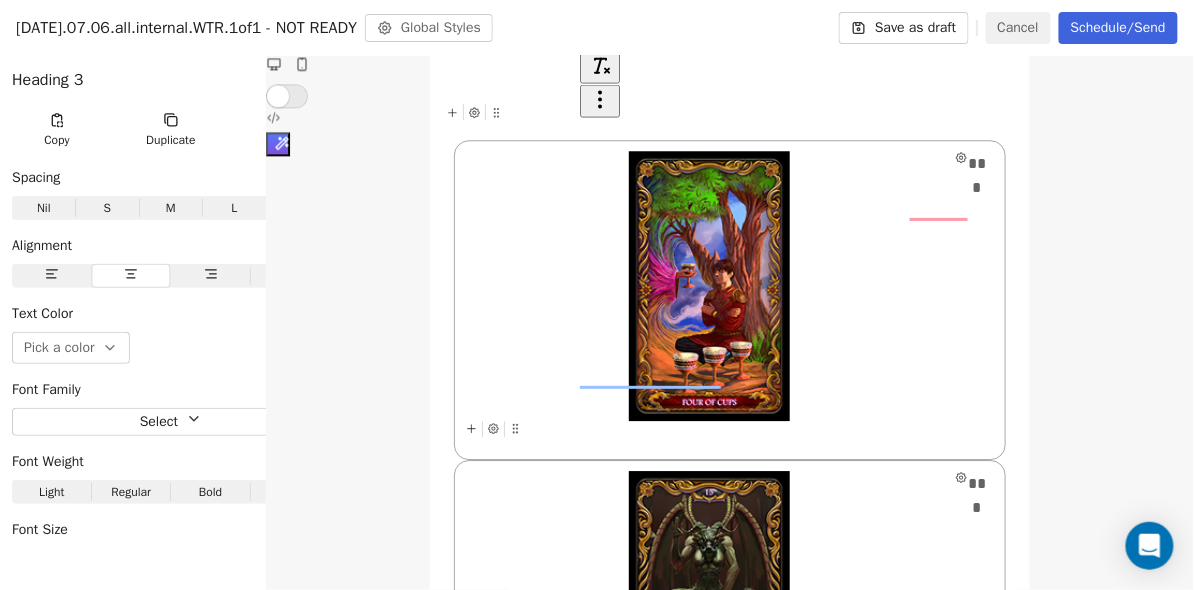 drag, startPoint x: 427, startPoint y: 488, endPoint x: 316, endPoint y: 139, distance: 366.2267 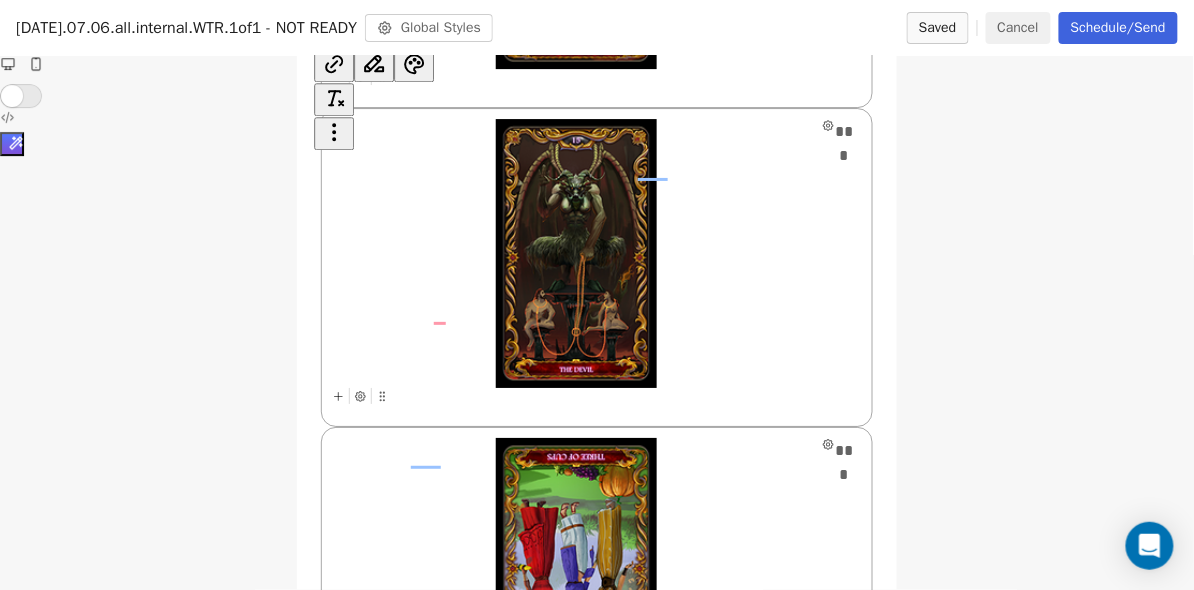 drag, startPoint x: 380, startPoint y: 294, endPoint x: 316, endPoint y: 172, distance: 137.76791 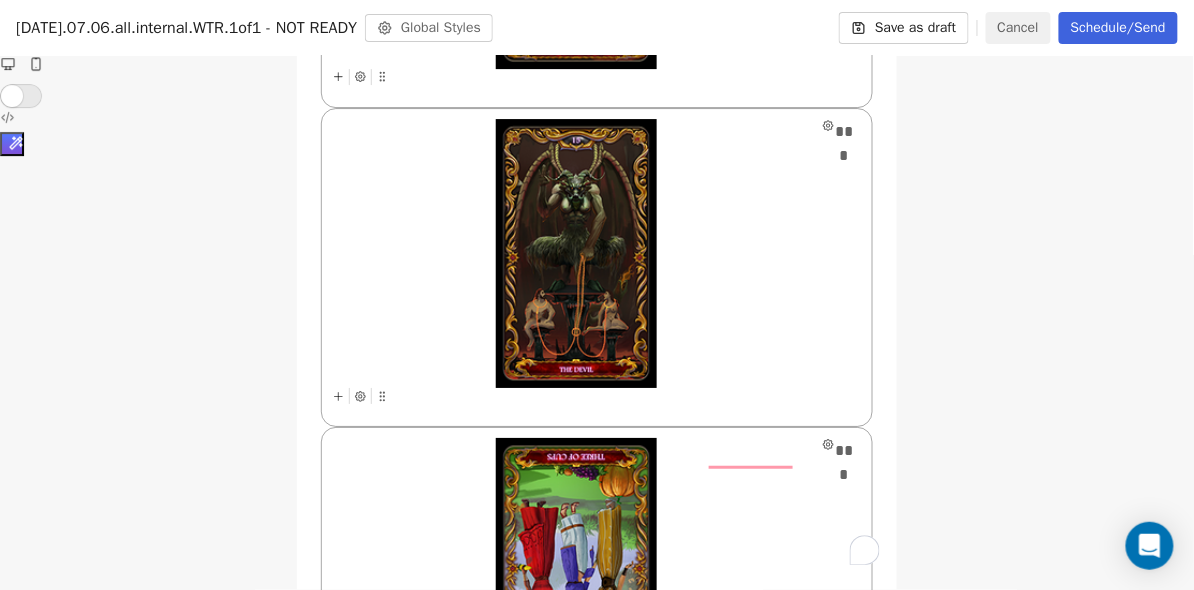 click at bounding box center (596, 7165) 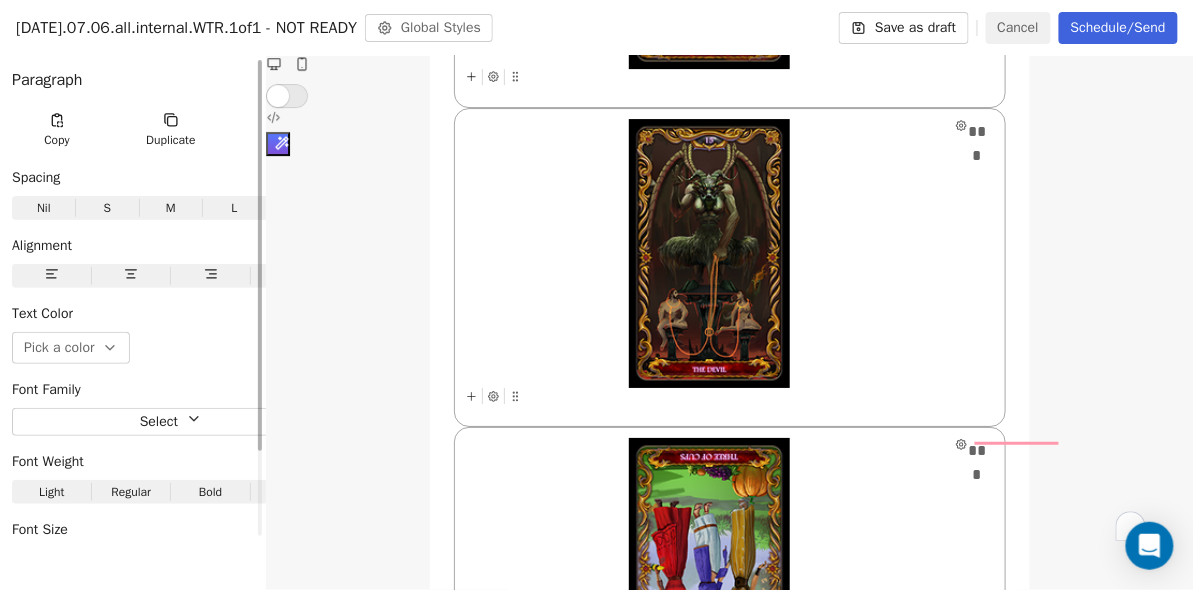 click at bounding box center (322, 80) 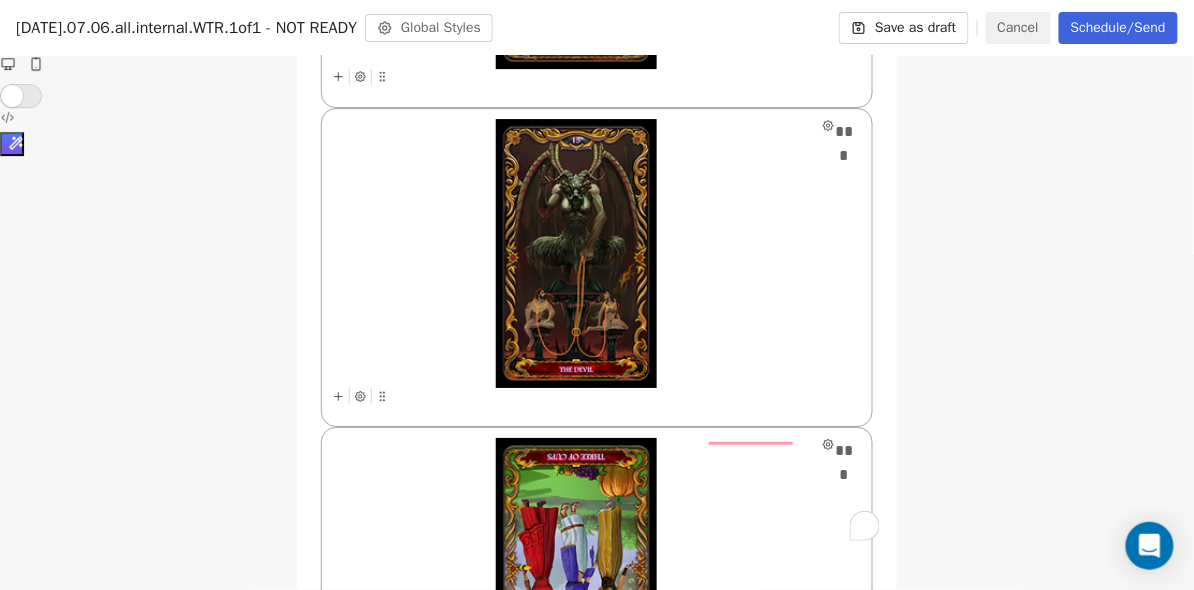 click at bounding box center [319, 7285] 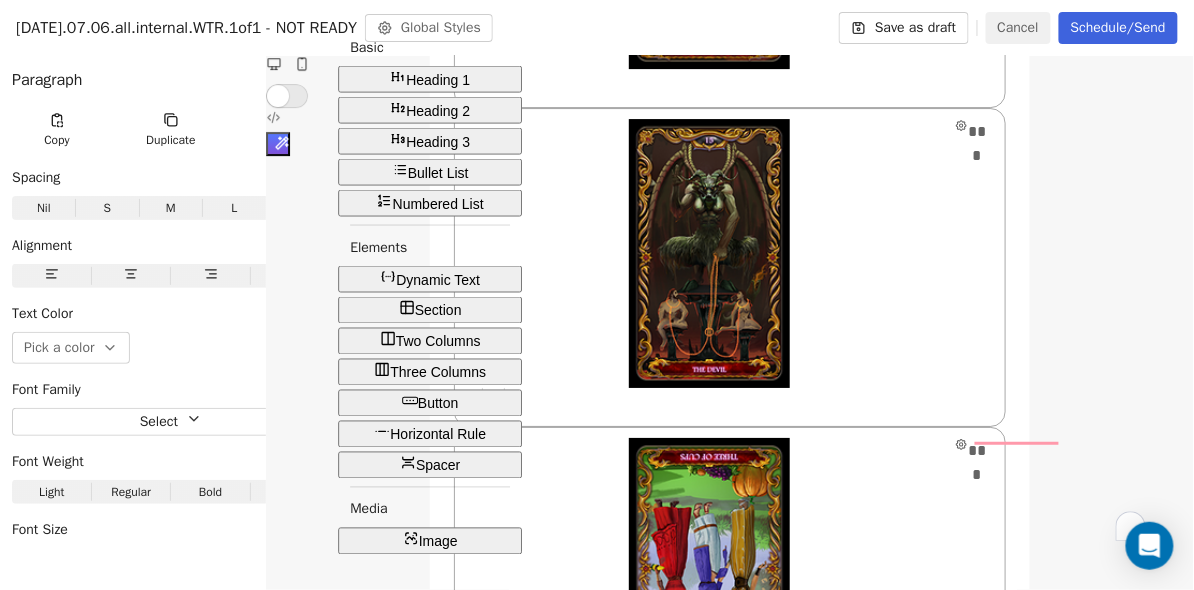click on "Image" at bounding box center [438, 80] 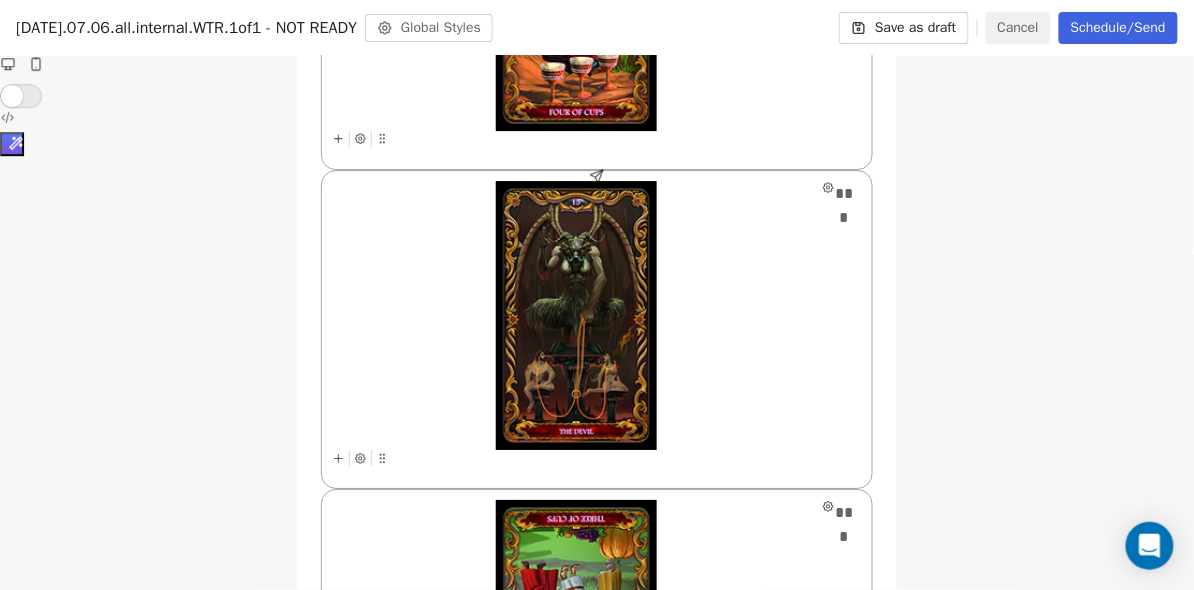 click on "**********" at bounding box center [672, 7395] 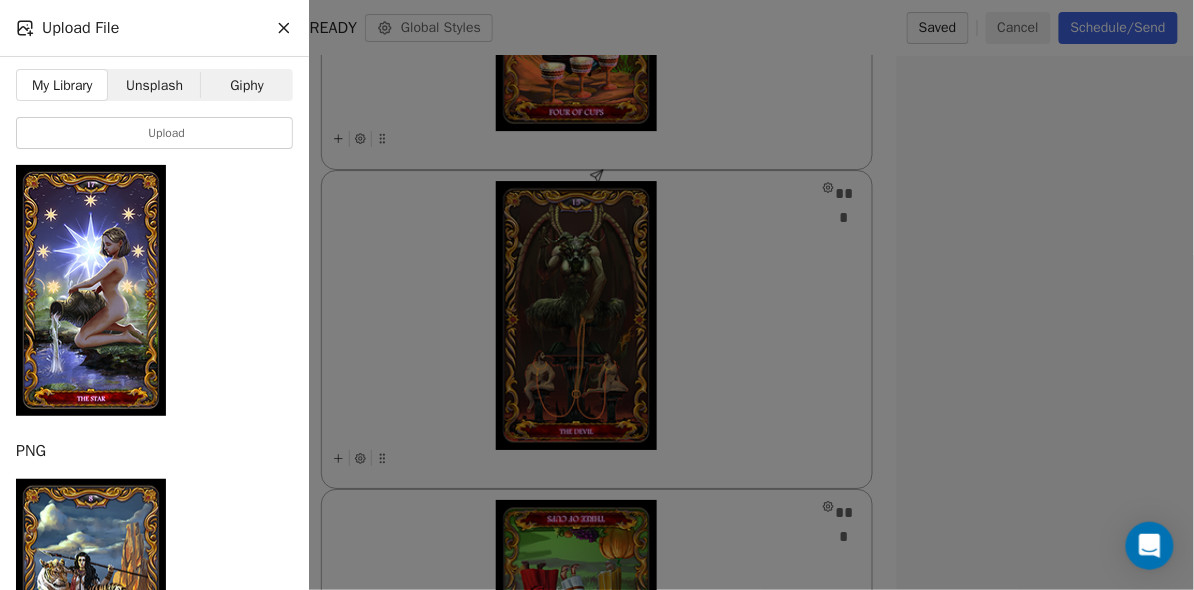 click at bounding box center [154, 423] 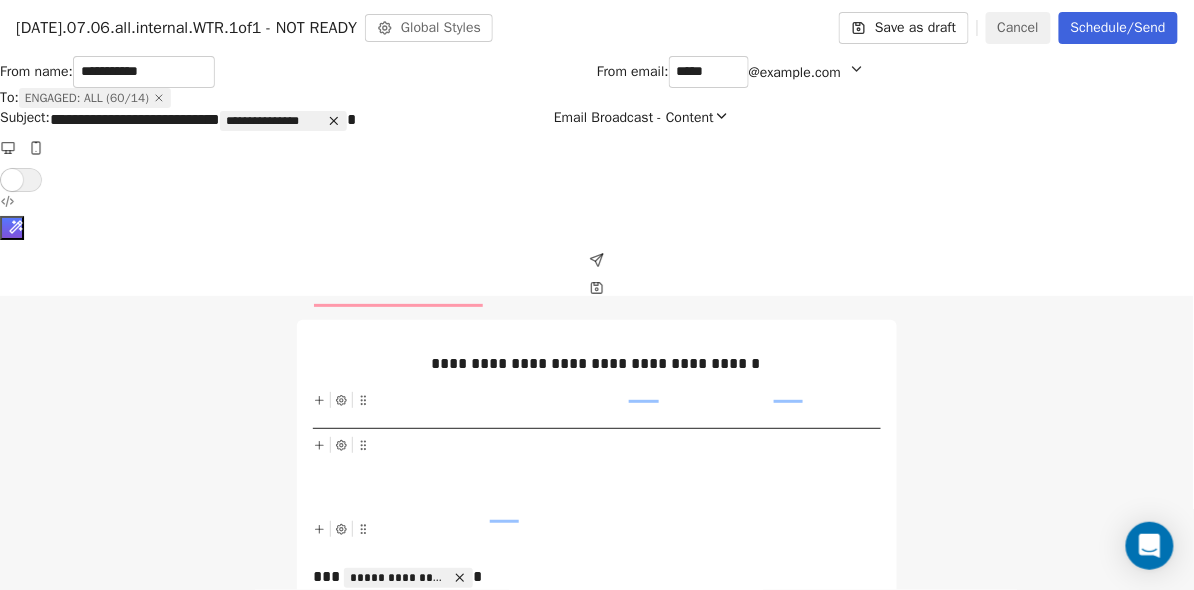 click on "**********" at bounding box center [596, 853] 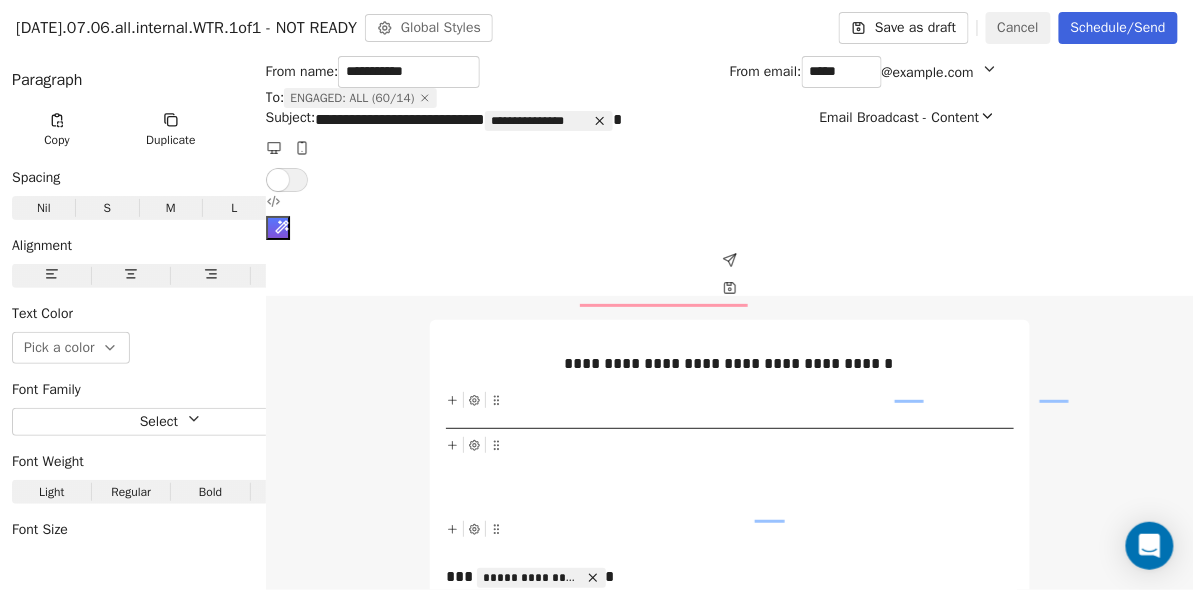 click on "**********" at bounding box center [729, 853] 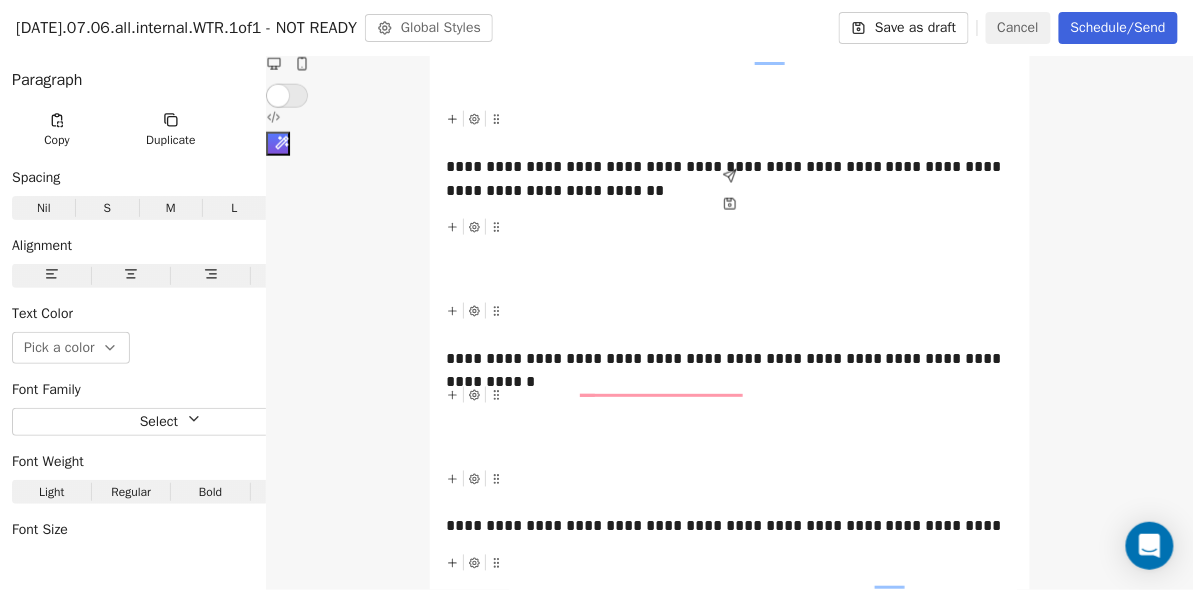click on "**********" at bounding box center [729, 2368] 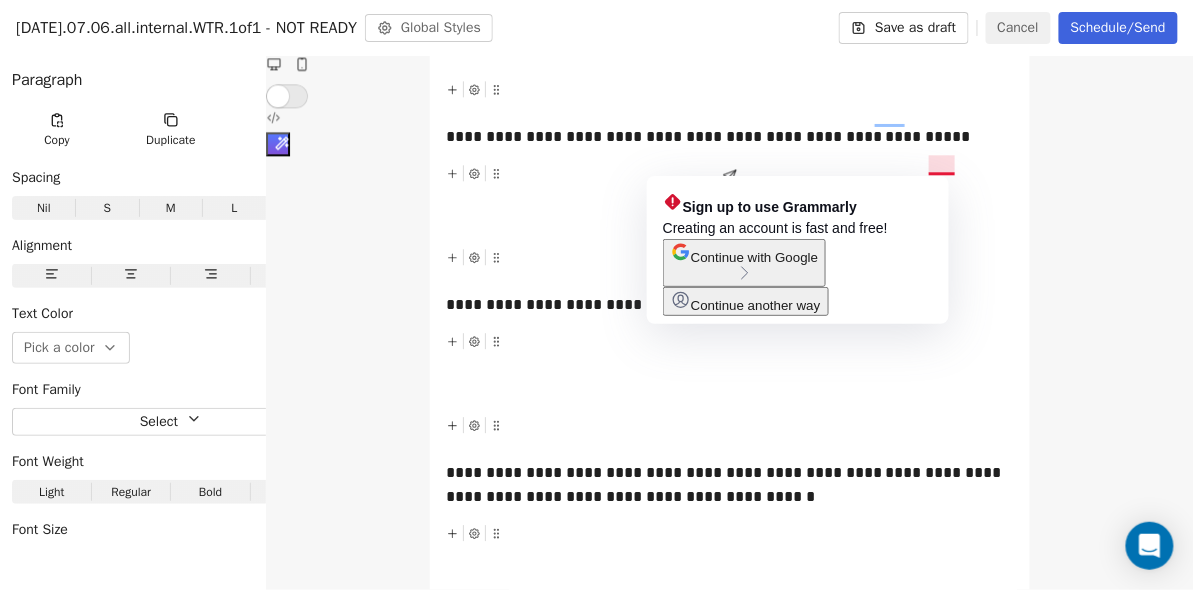click on "**********" at bounding box center (729, 2710) 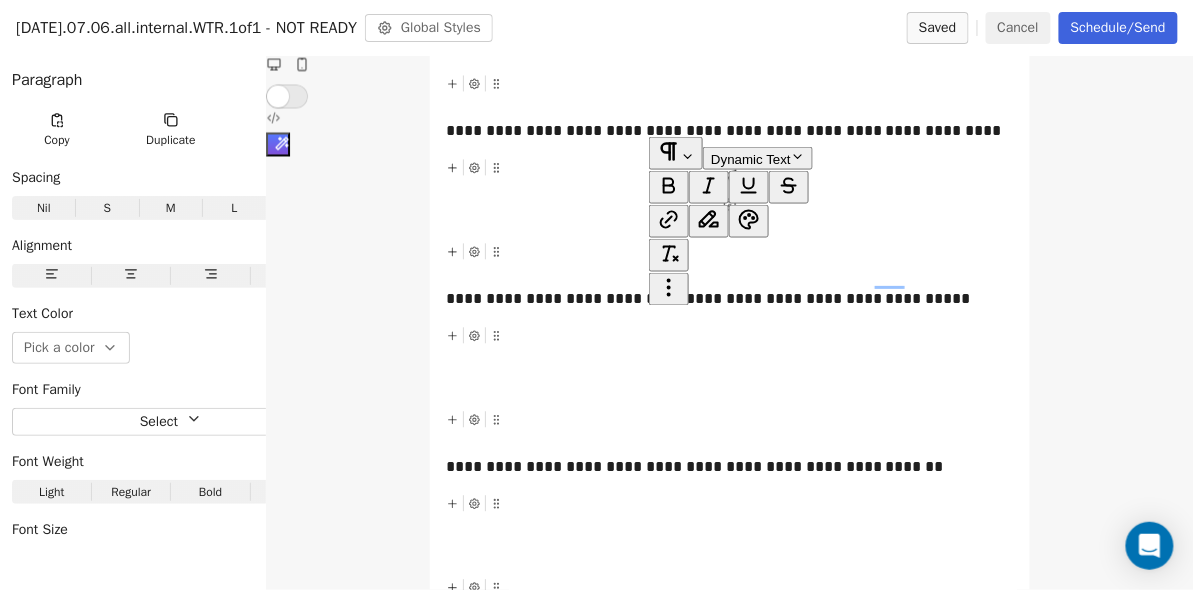 drag, startPoint x: 807, startPoint y: 329, endPoint x: 660, endPoint y: 331, distance: 147.01361 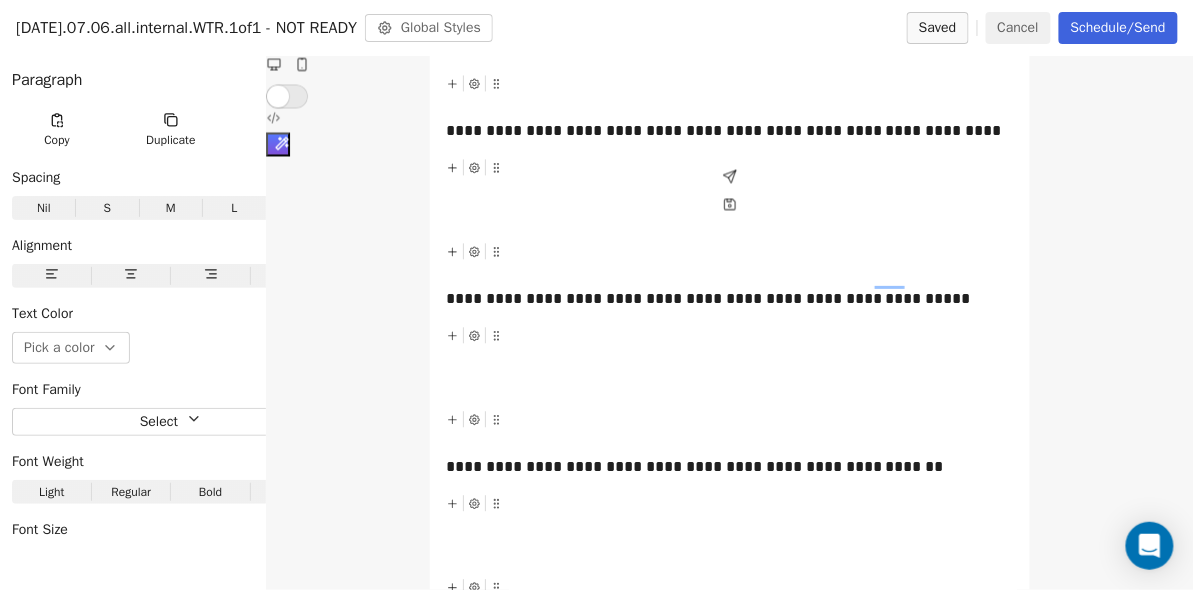 click on "**********" at bounding box center [729, 2872] 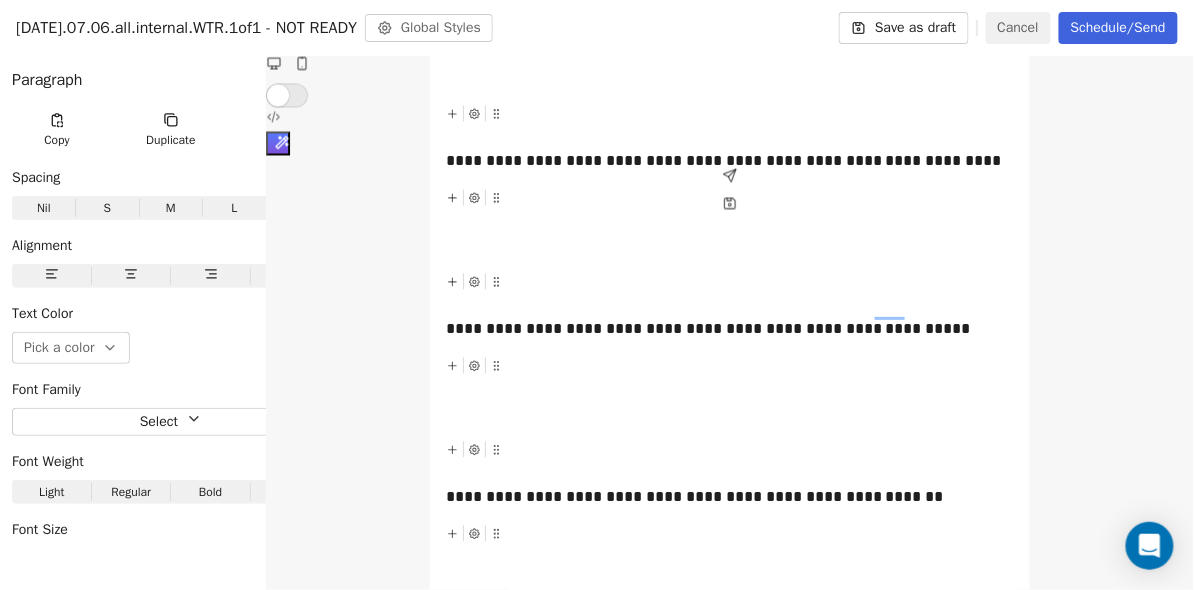click on "**********" at bounding box center (729, 2903) 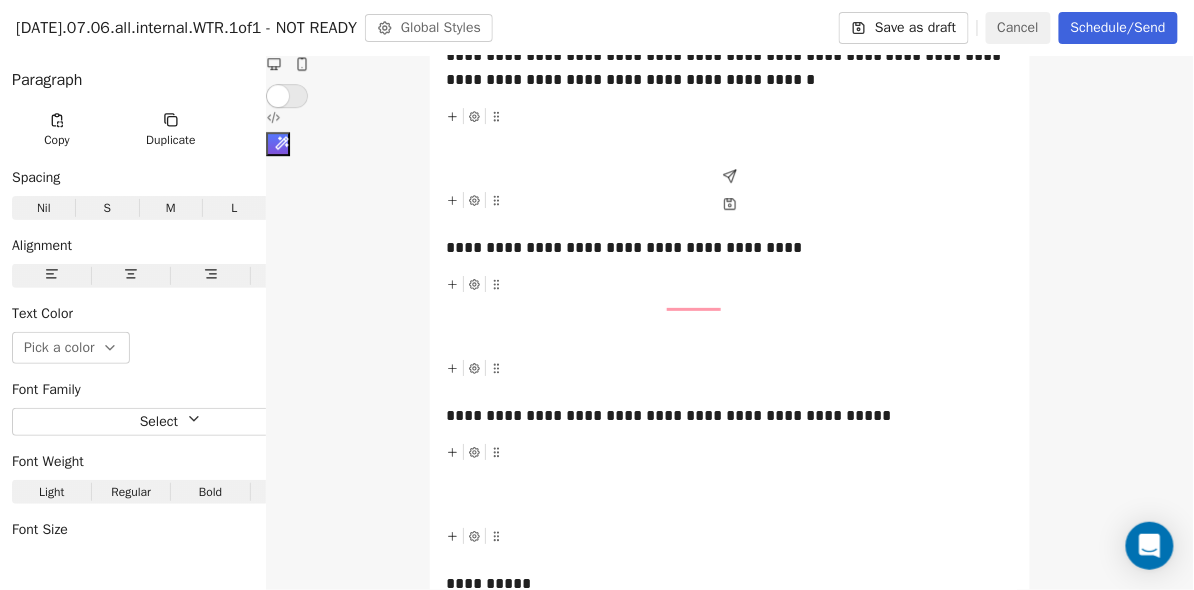 click on "**********" at bounding box center (729, 3847) 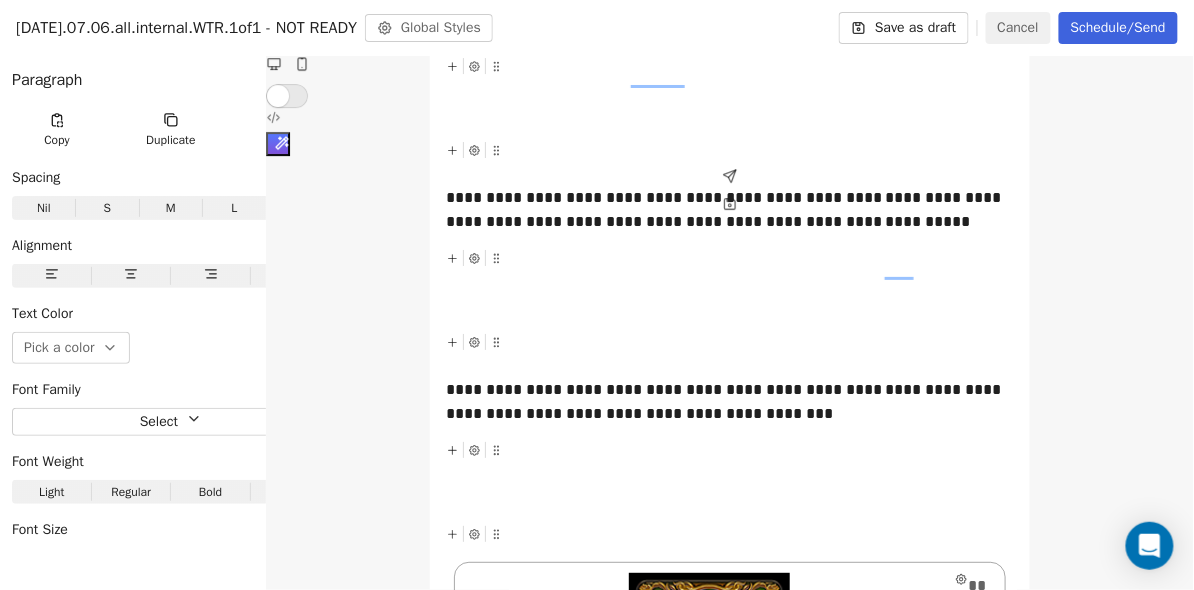 click on "**********" at bounding box center (729, 8303) 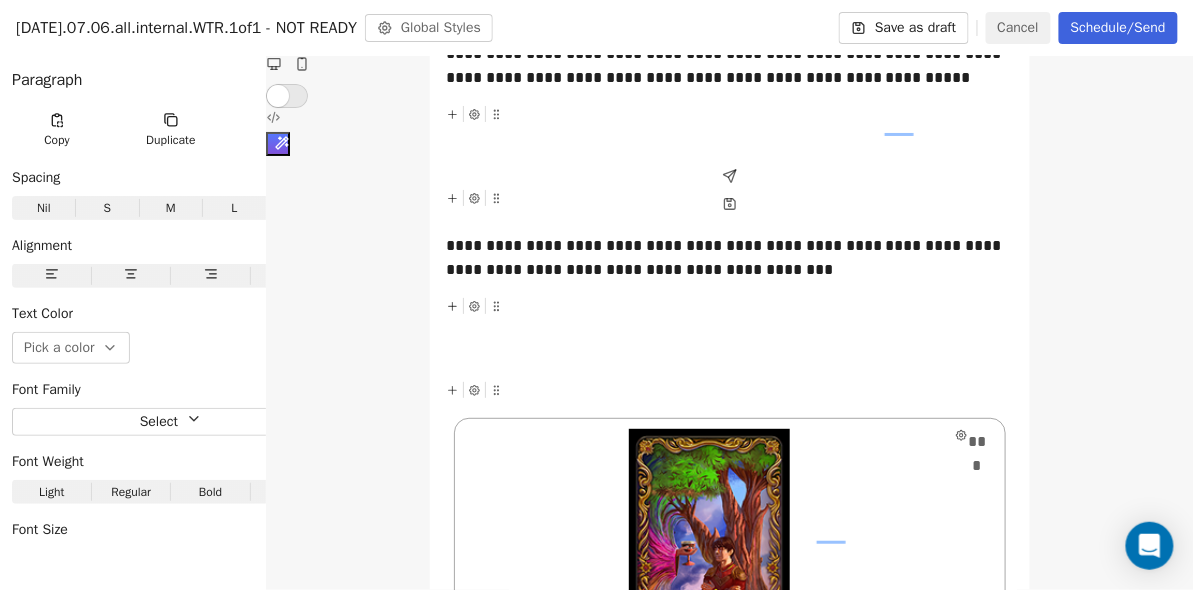 click on "**********" at bounding box center [729, 8339] 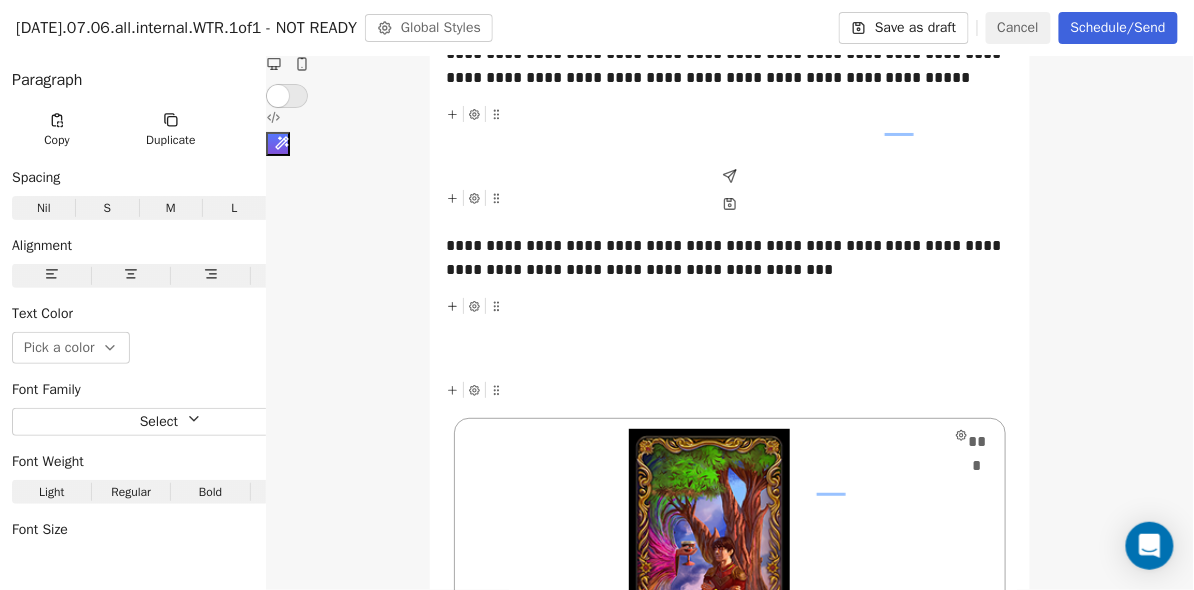 click on "**********" at bounding box center [729, 8255] 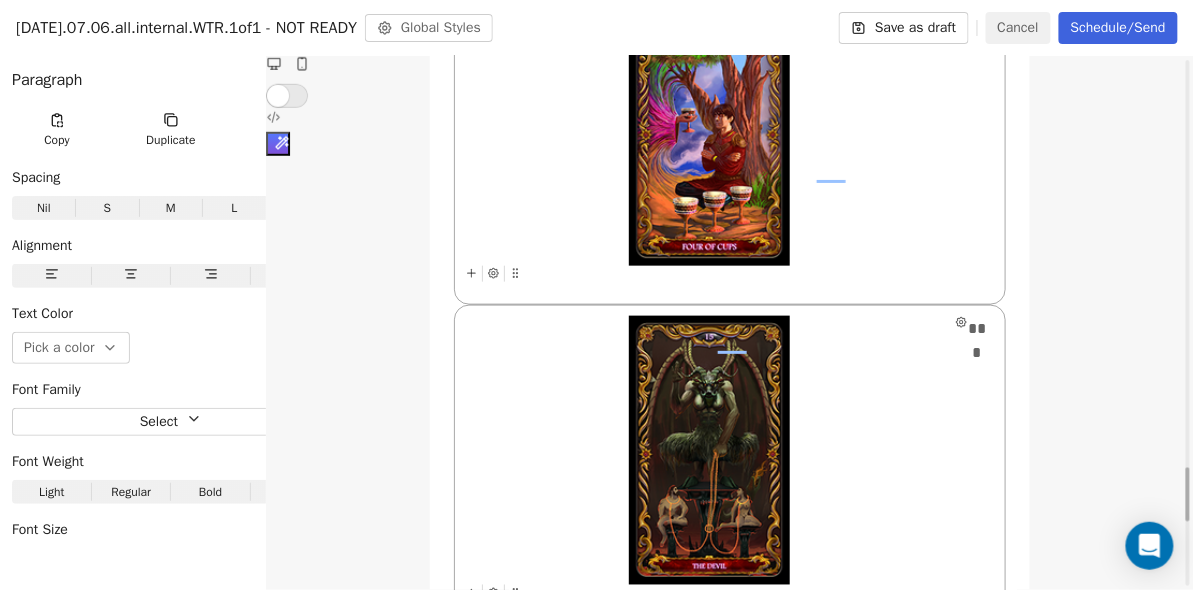 click on "**********" at bounding box center (729, 9042) 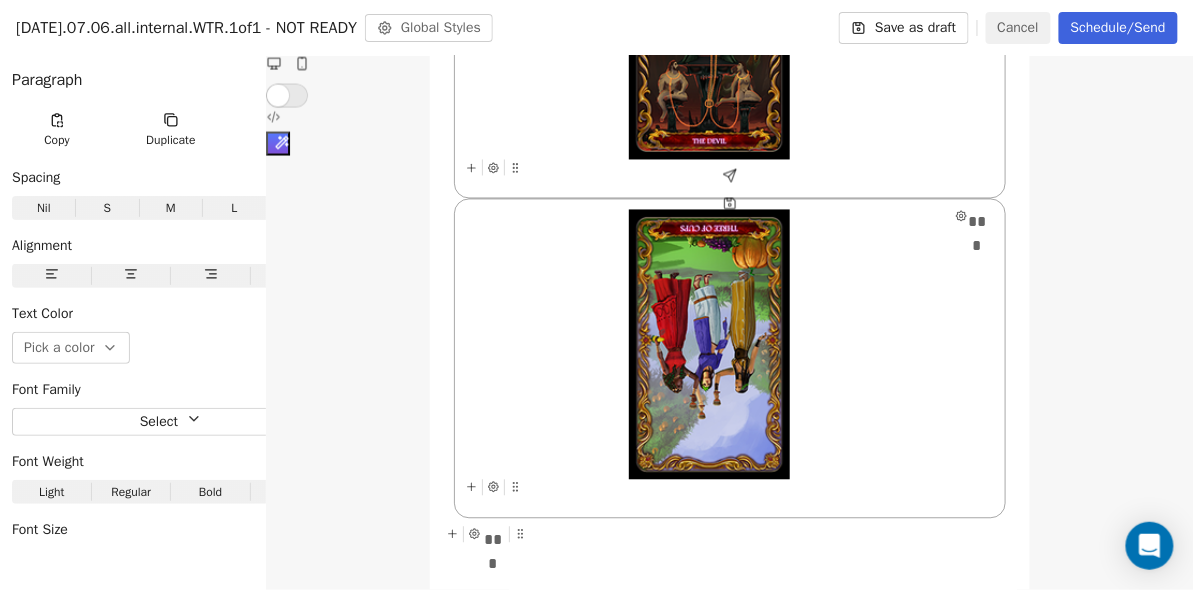 click on "**********" at bounding box center [729, 10237] 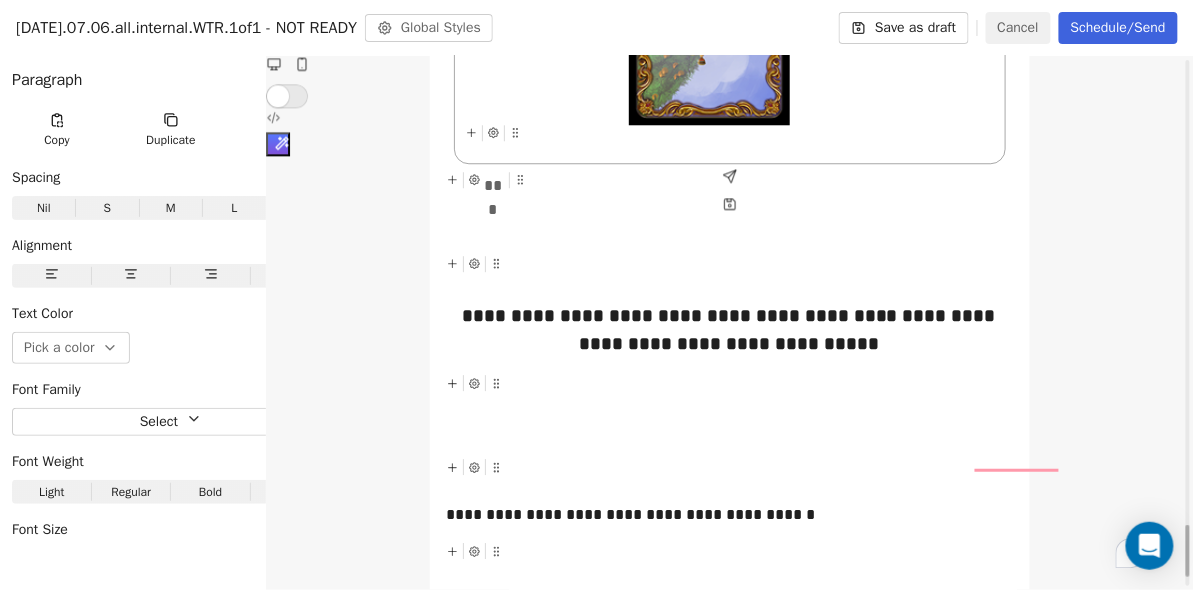 click at bounding box center [730, 10519] 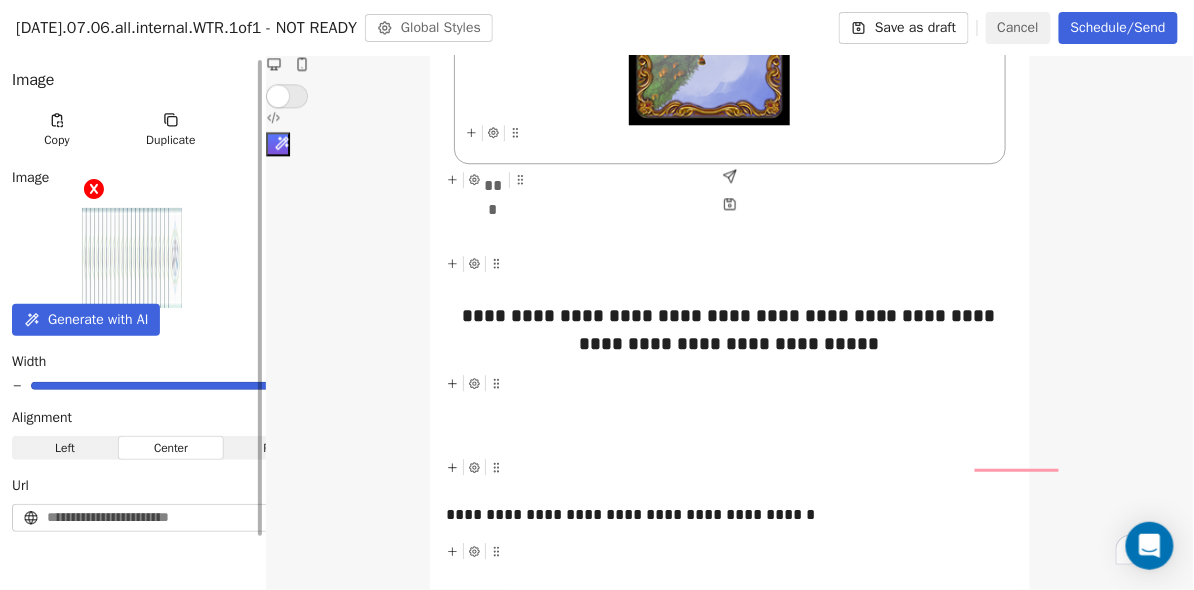 click at bounding box center [186, 518] 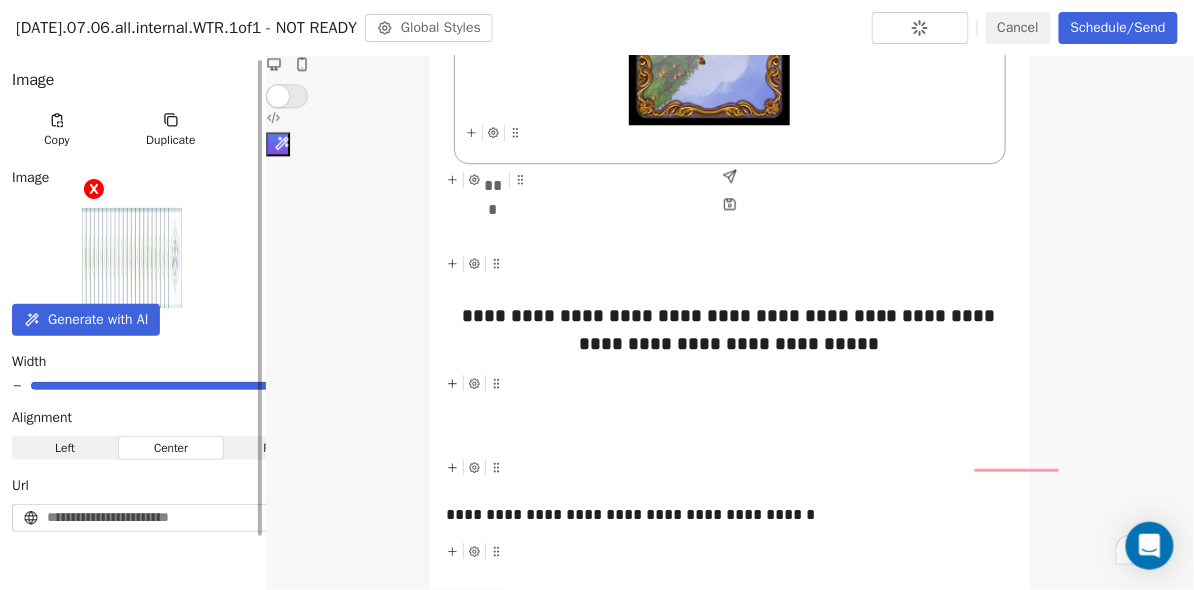 paste on "**********" 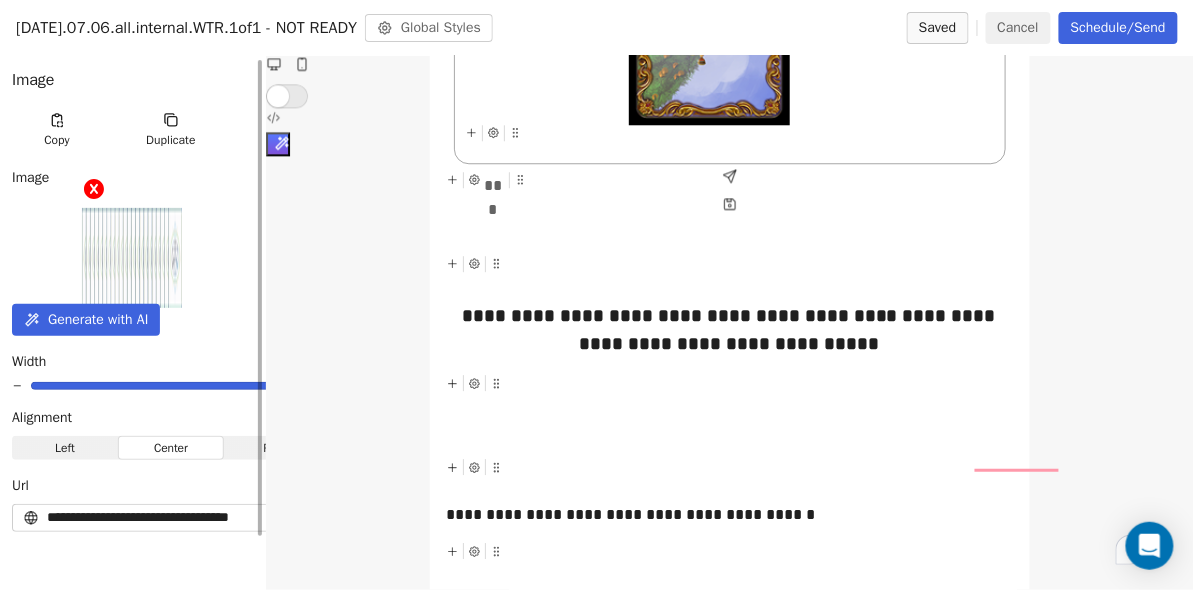 click on "**********" at bounding box center [729, 10796] 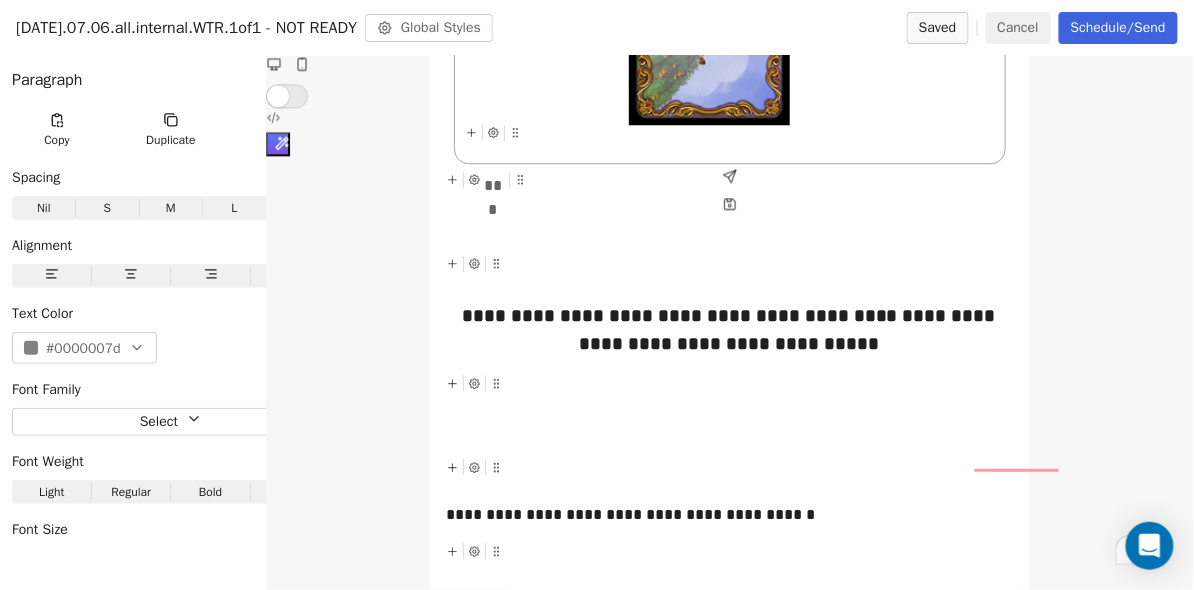 click at bounding box center [730, 10519] 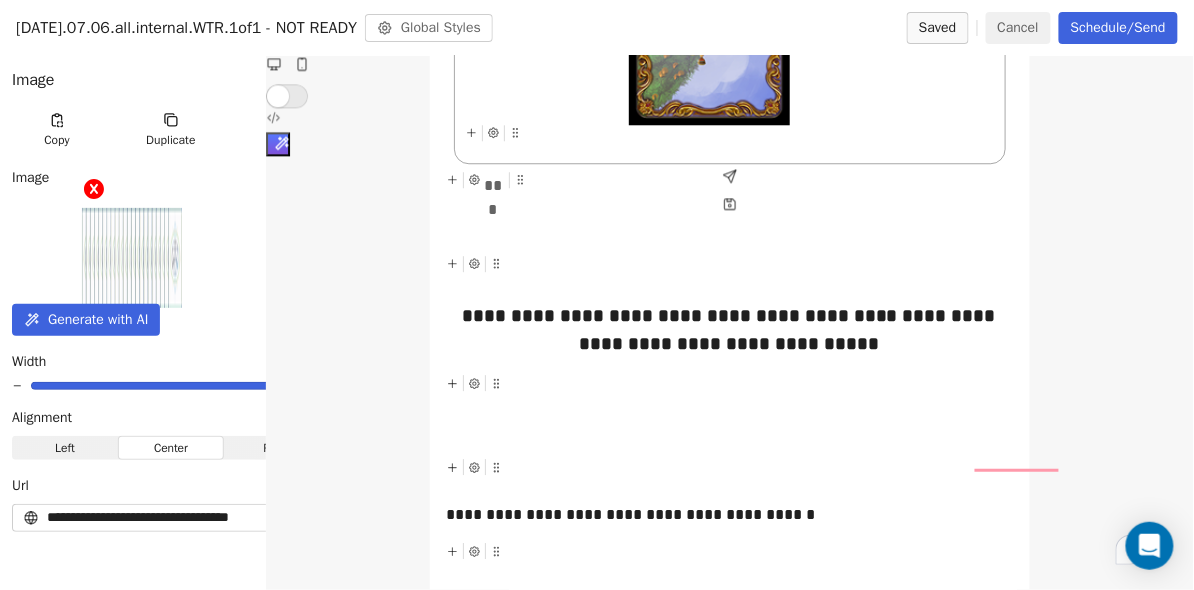 click on "**********" at bounding box center (730, 3266) 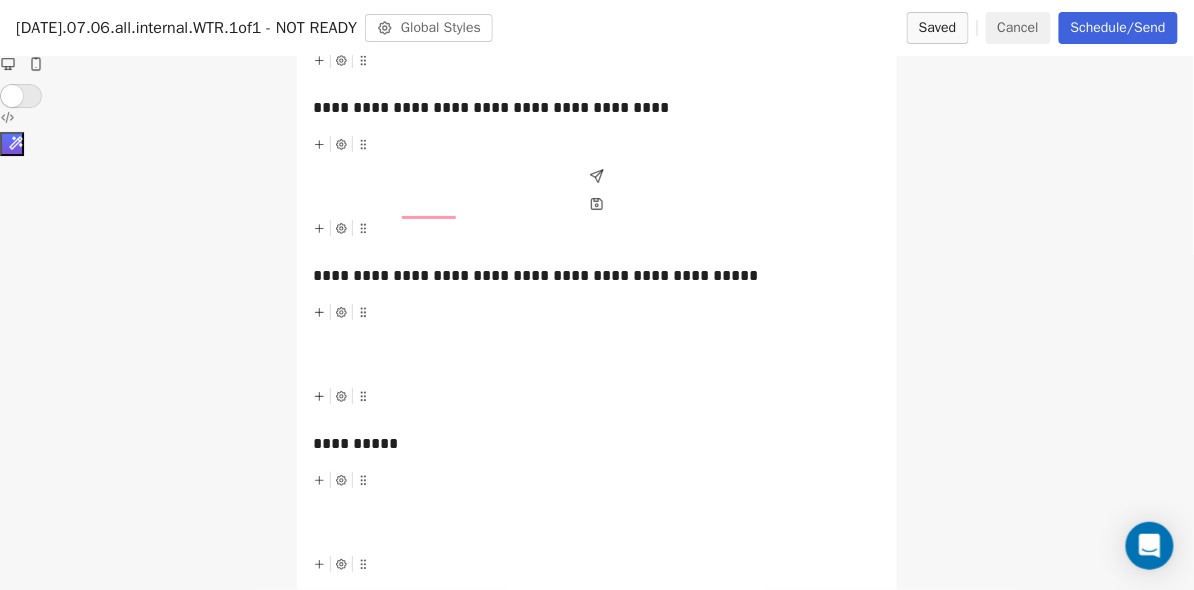 click on "Cancel" at bounding box center (1018, 28) 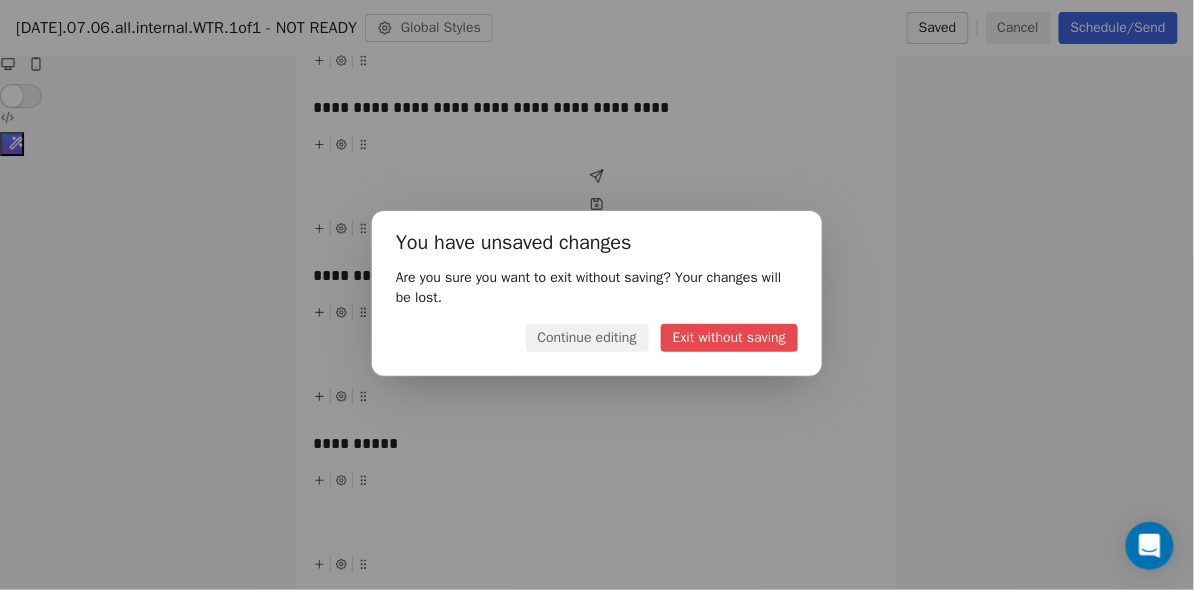 click on "Continue editing" at bounding box center (587, 338) 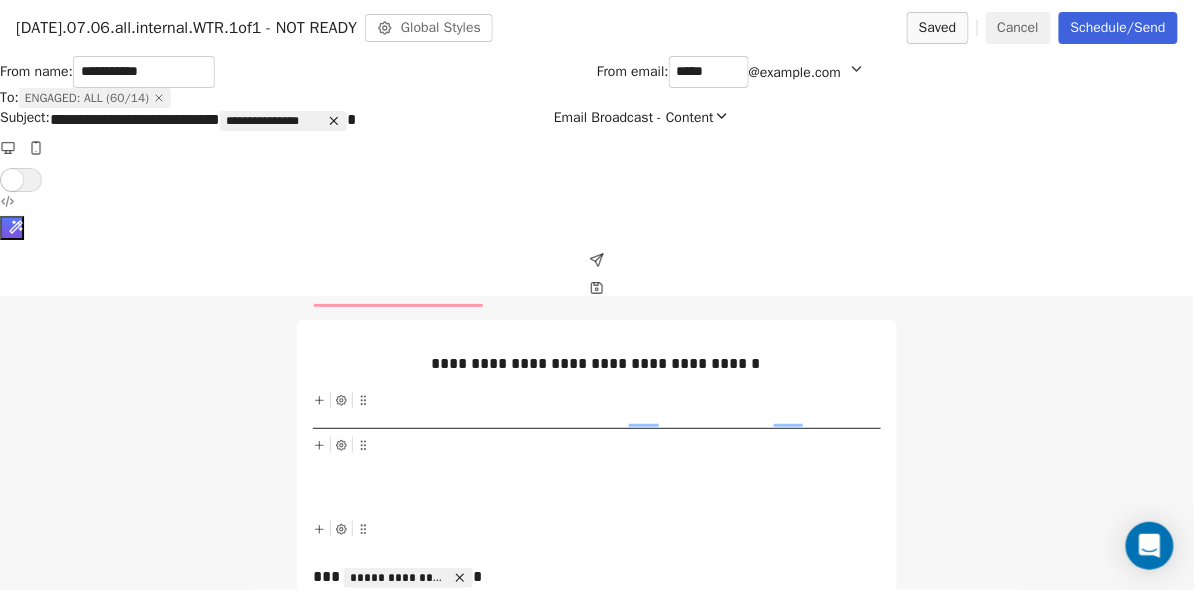 click on "Cancel" at bounding box center [1018, 28] 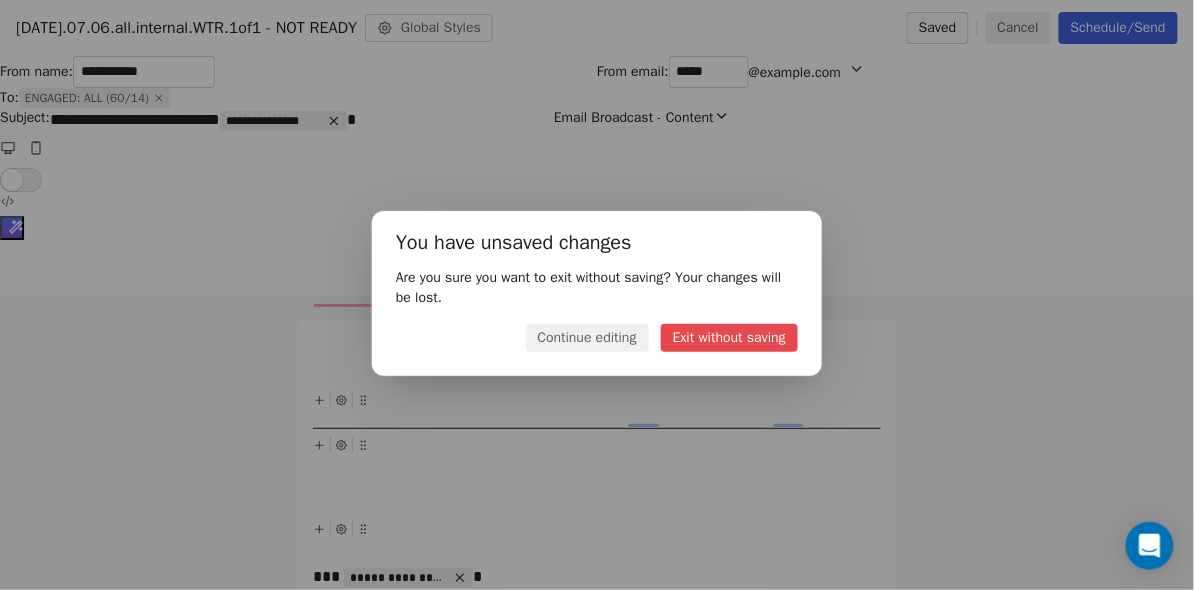 click on "Continue editing" at bounding box center (587, 338) 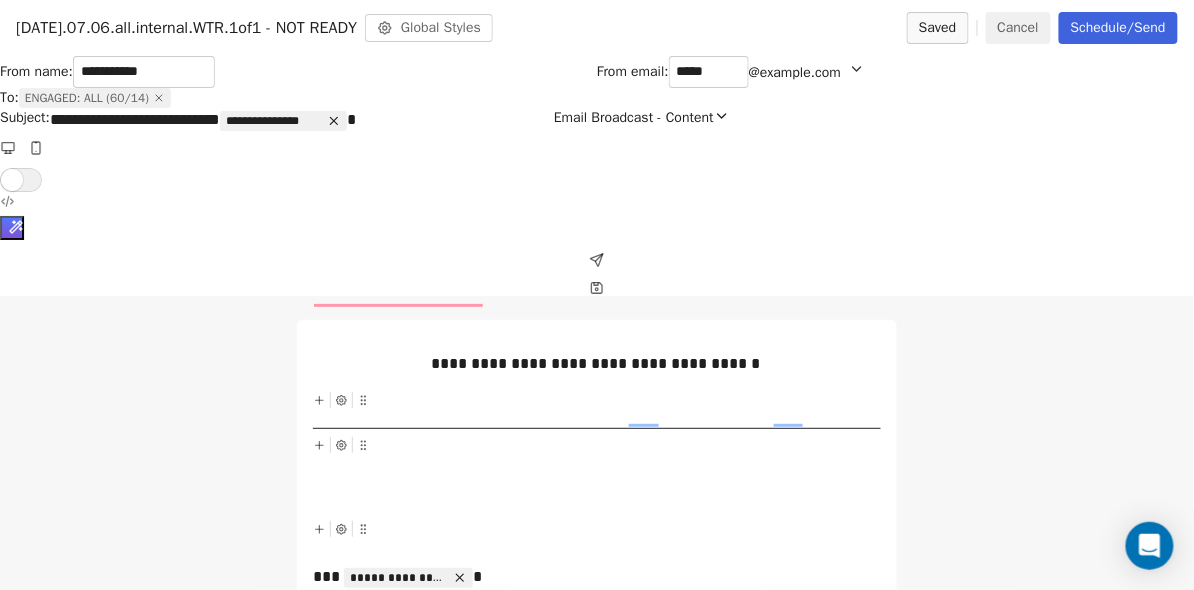 click on "***** *********" at bounding box center [273, 121] 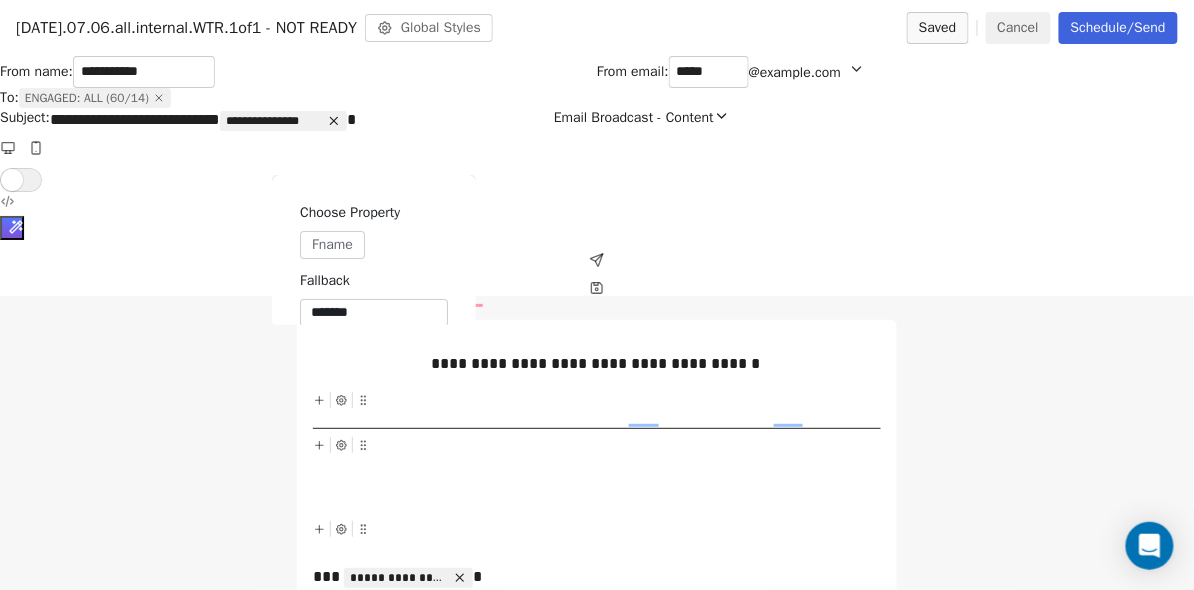 click on "*******" at bounding box center (374, 313) 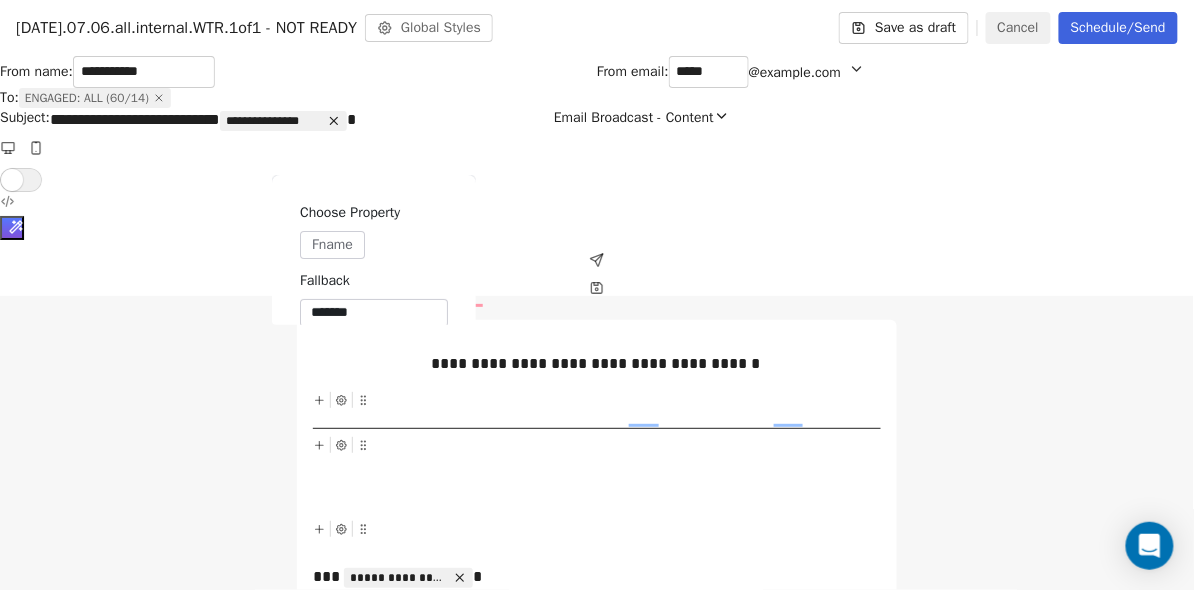 click on "*******" at bounding box center (374, 313) 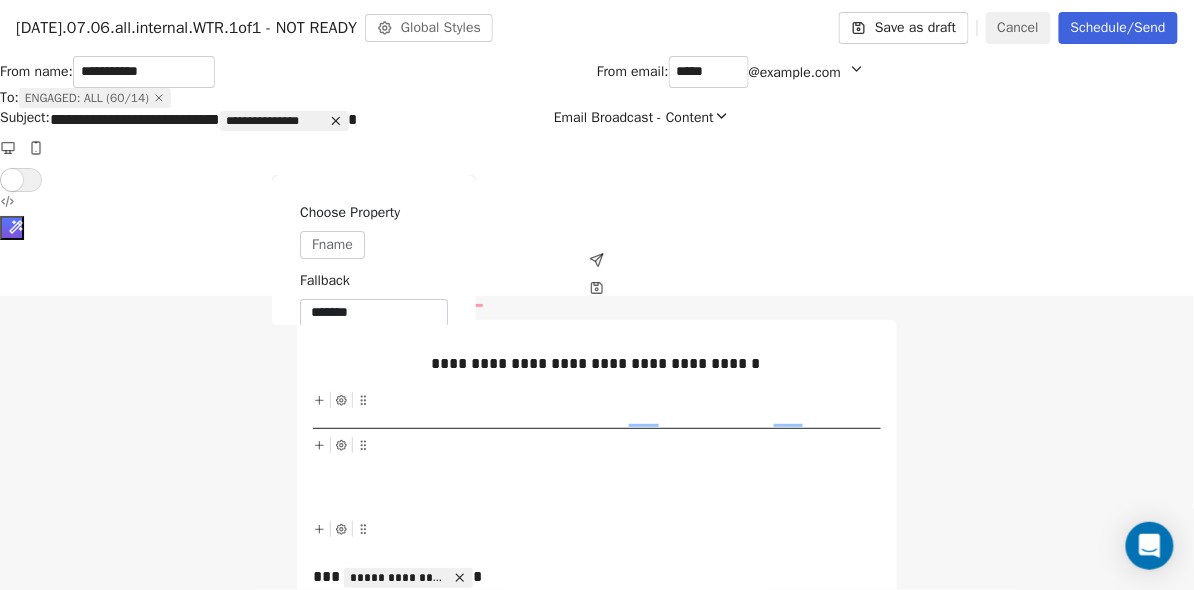 type on "*******" 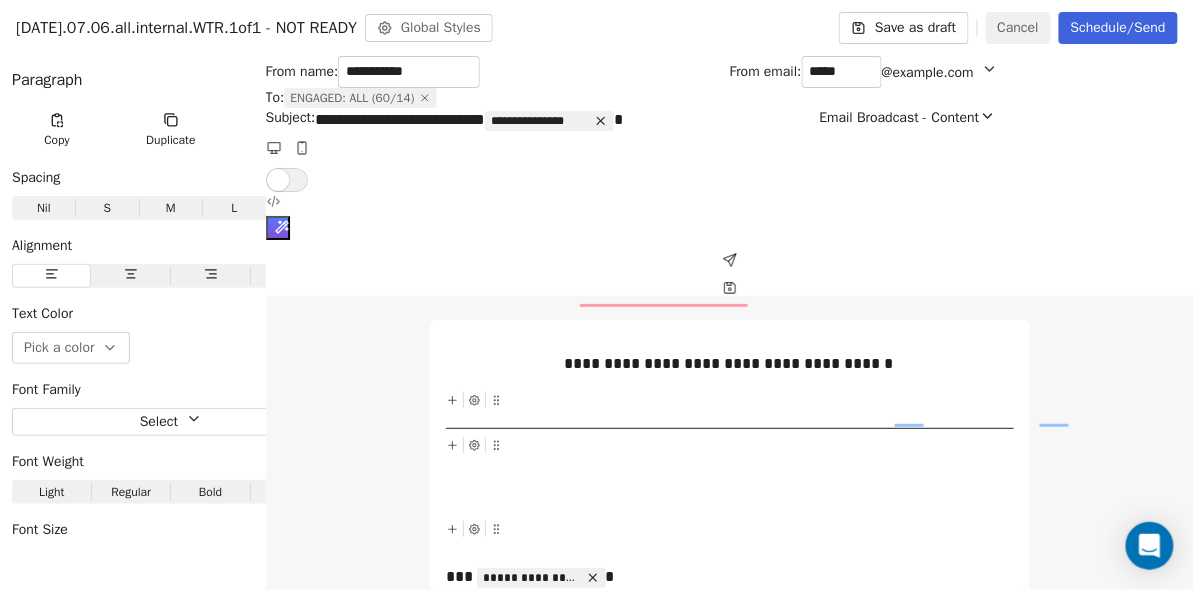 click on "Save as draft" at bounding box center (903, 28) 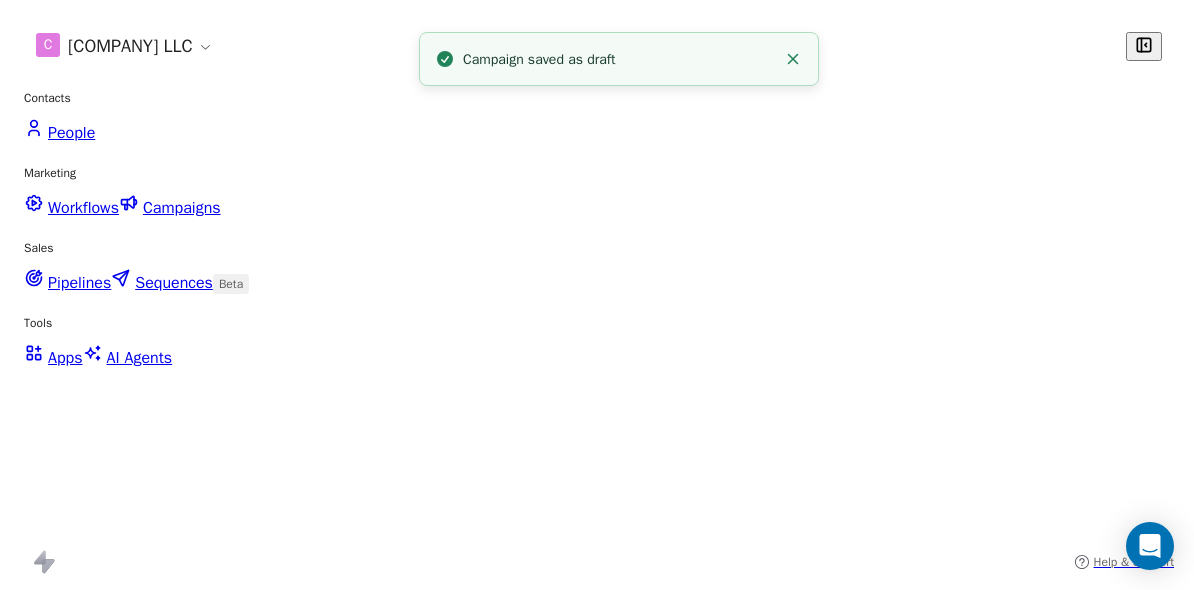 scroll, scrollTop: 0, scrollLeft: 0, axis: both 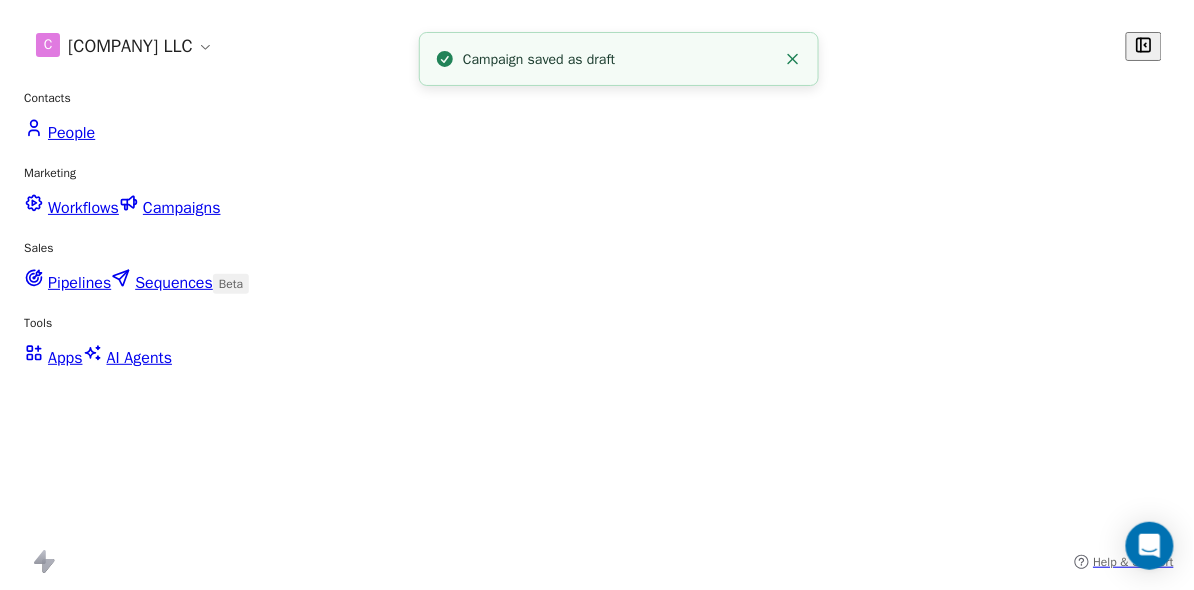 click at bounding box center (1129, 797) 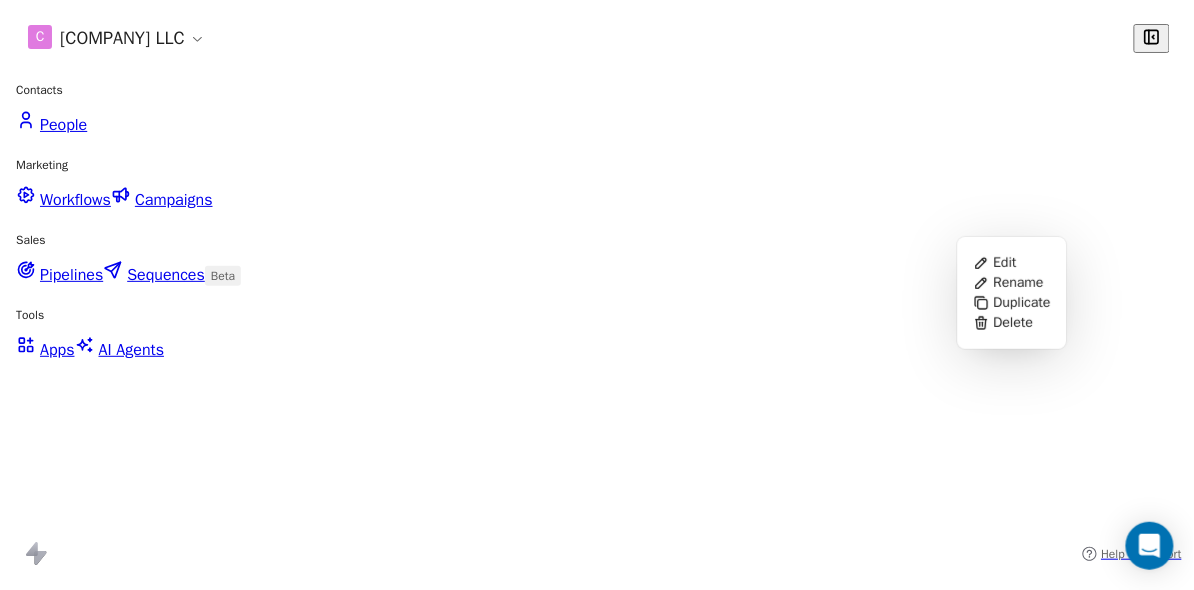 click on "Rename" at bounding box center (1019, 283) 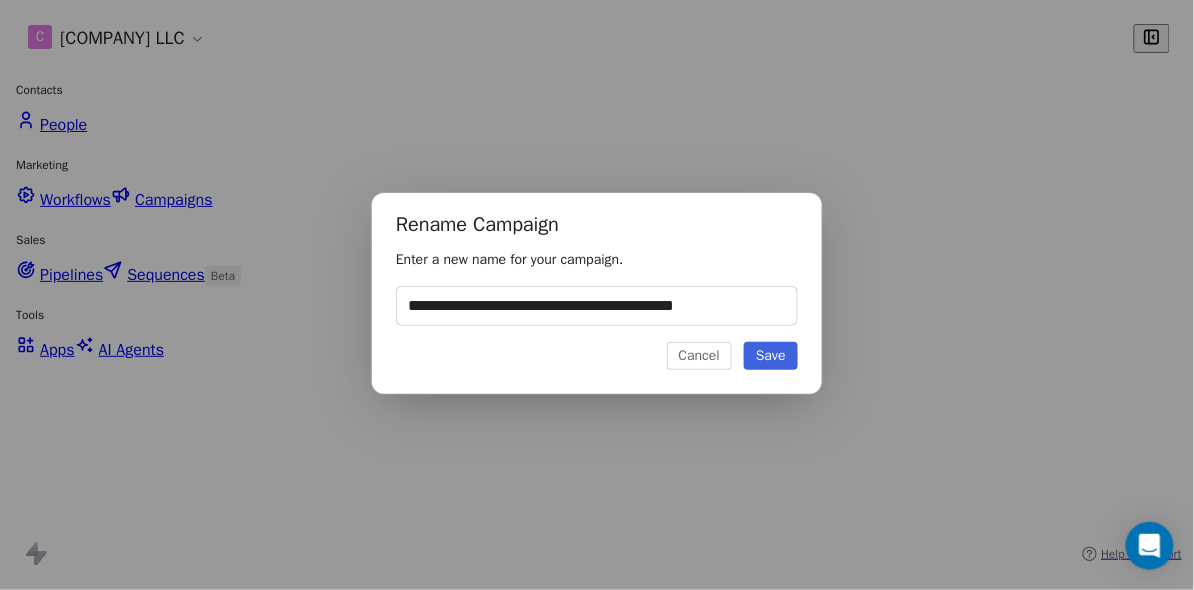 click on "**********" at bounding box center [597, 306] 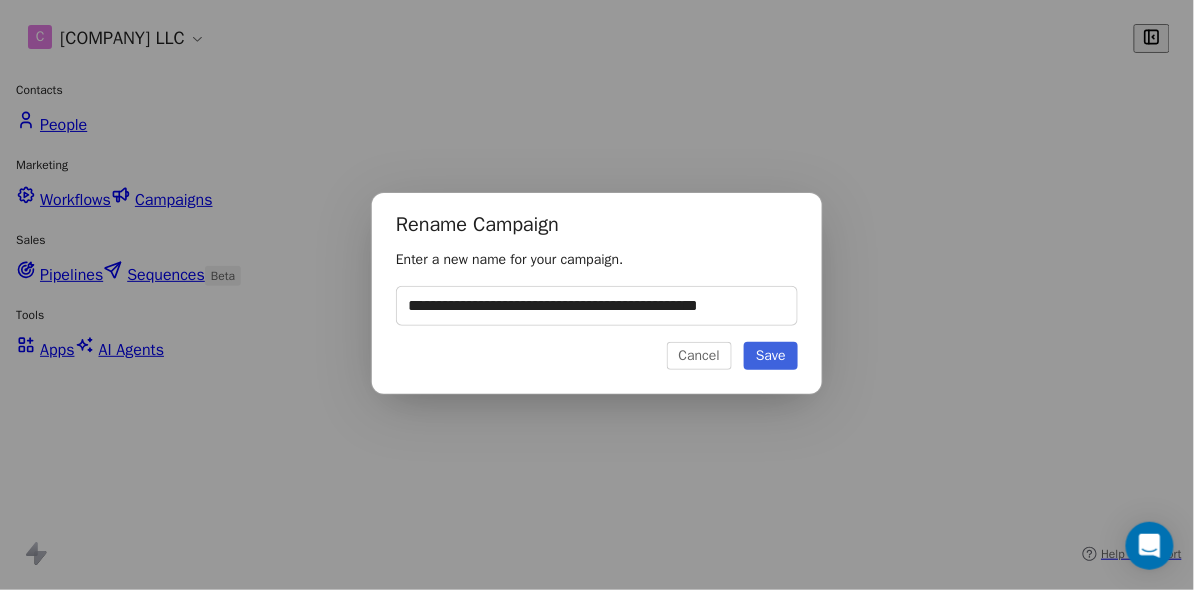 type on "**********" 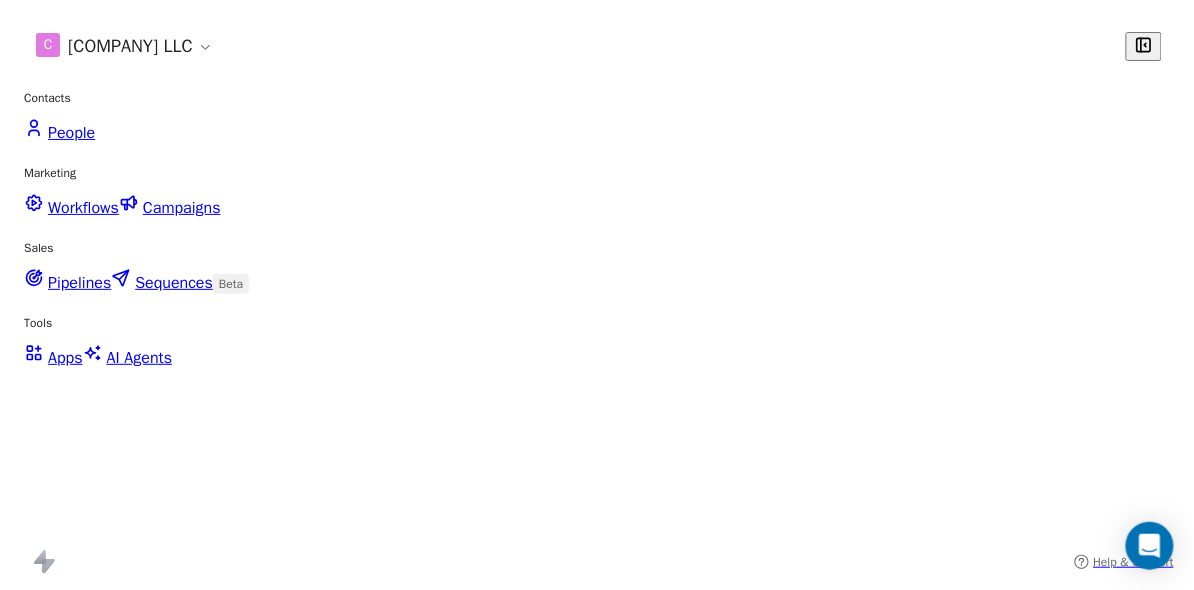 click at bounding box center (1129, 797) 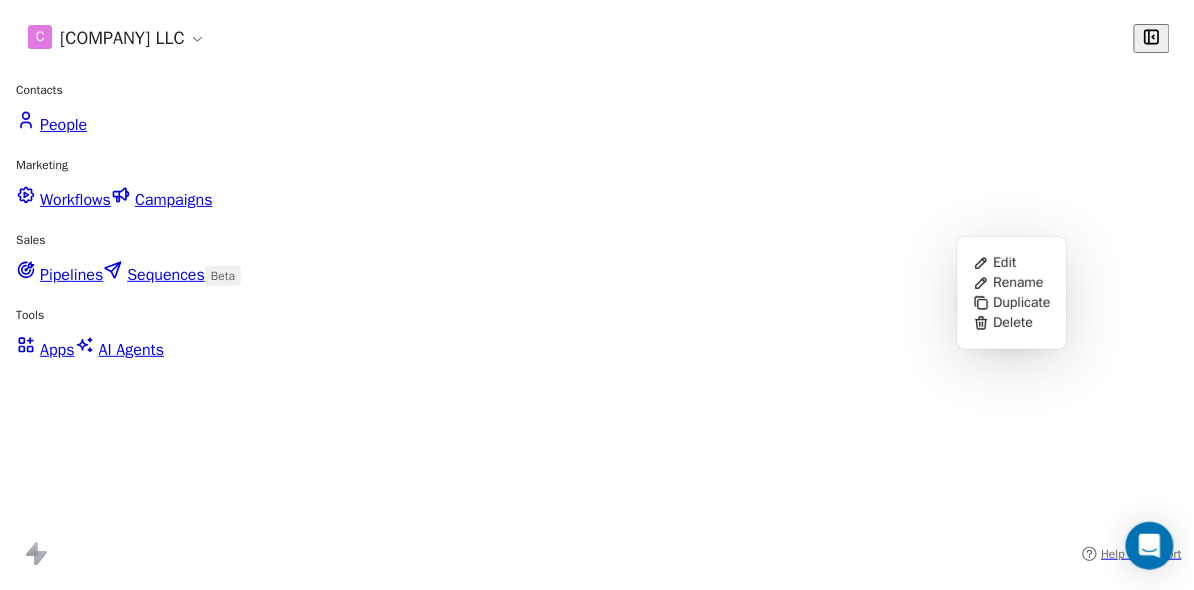 click on "Duplicate" at bounding box center [1022, 303] 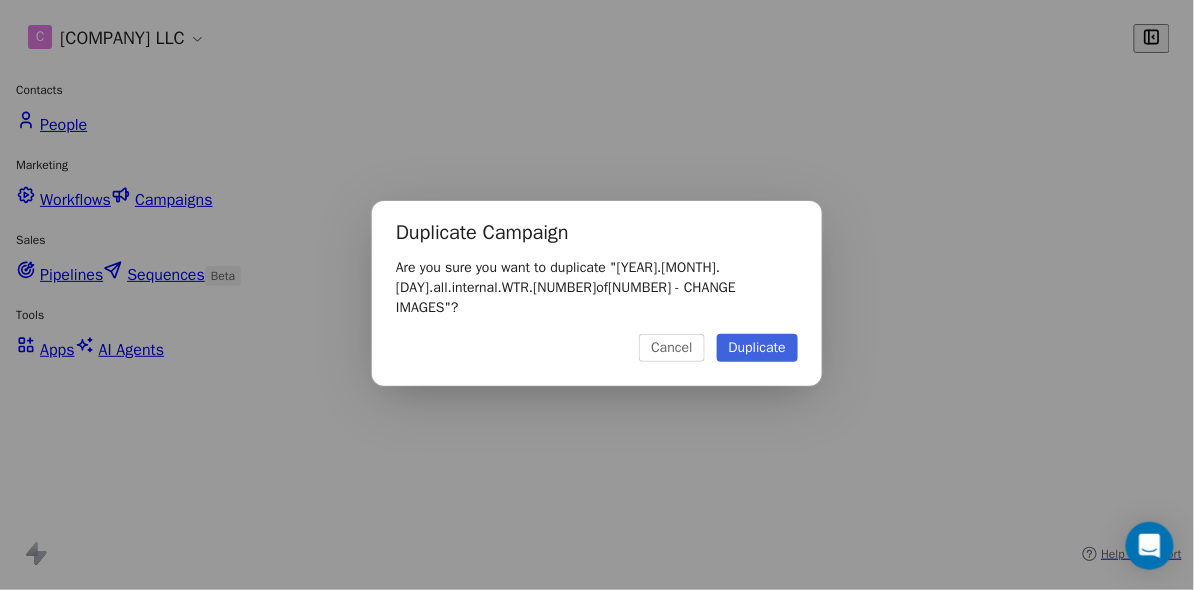 click on "Duplicate" at bounding box center (757, 348) 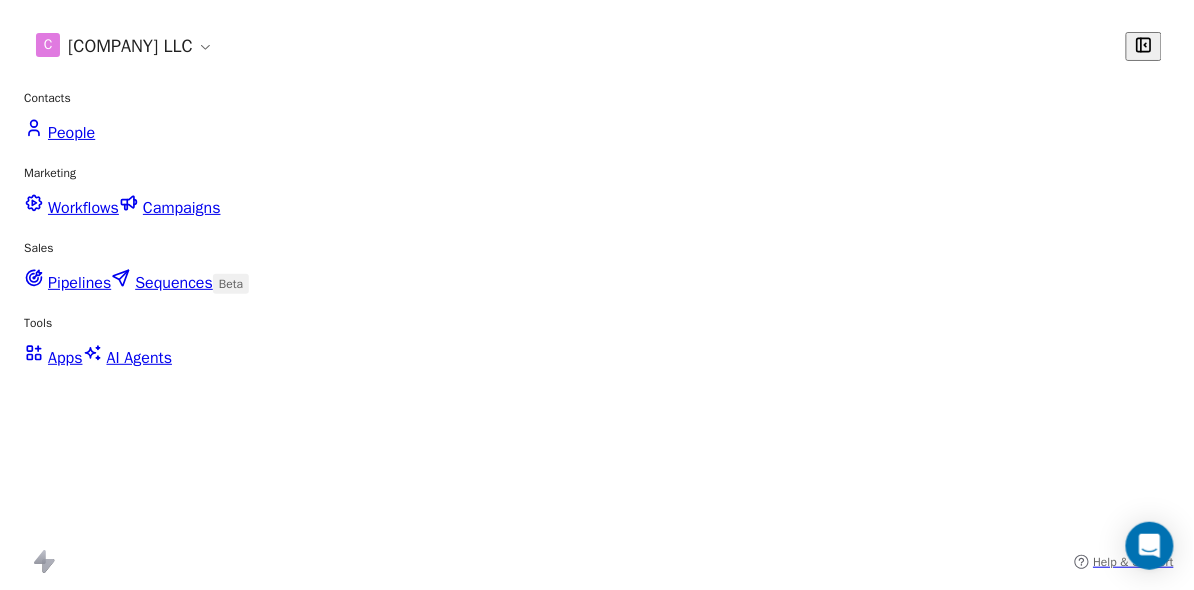 click at bounding box center [1129, 797] 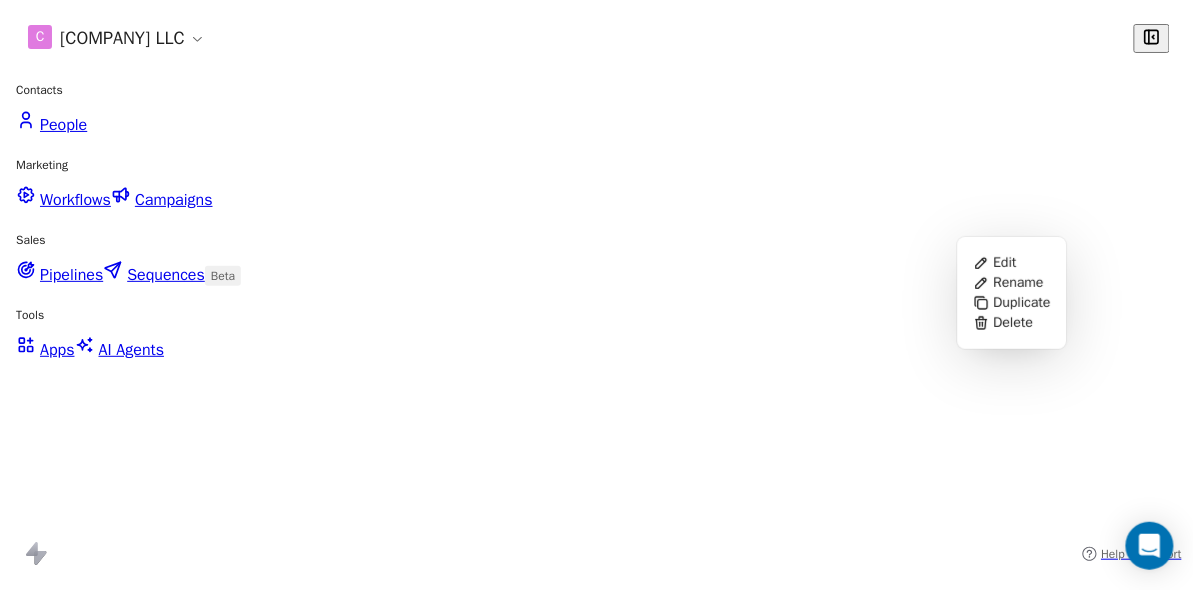 click on "Rename" at bounding box center [1019, 283] 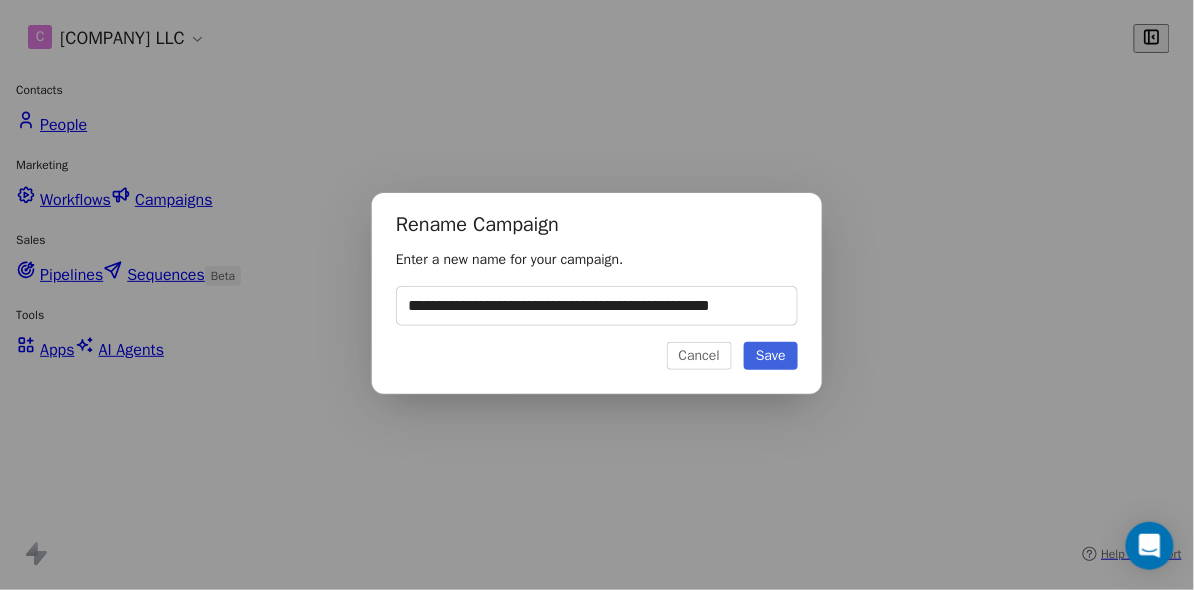 scroll, scrollTop: 0, scrollLeft: 0, axis: both 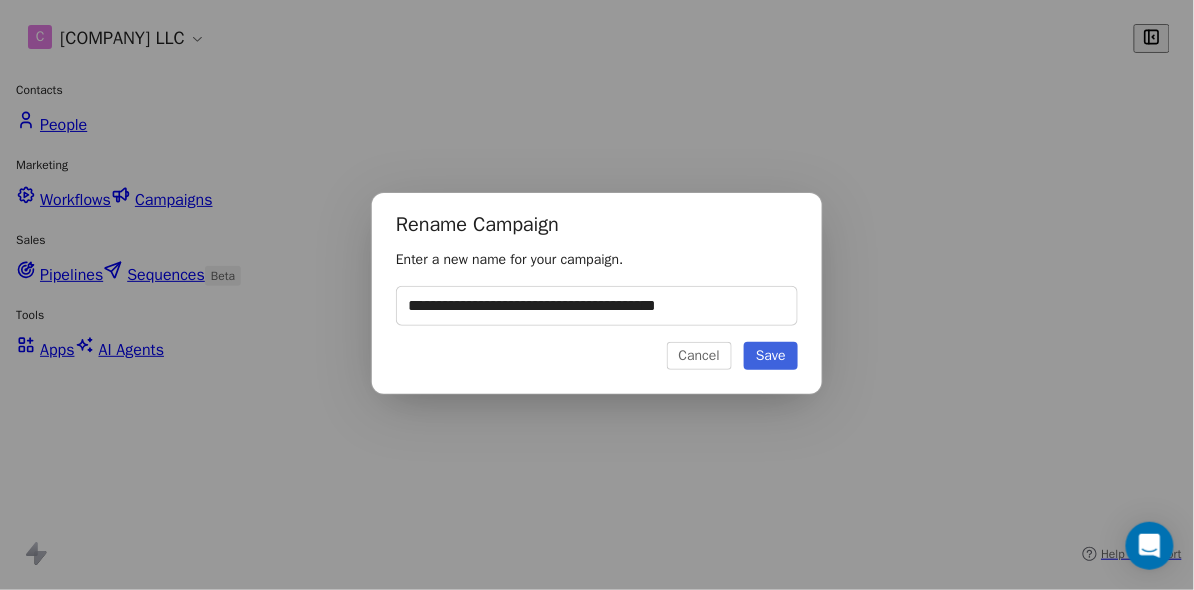 type on "**********" 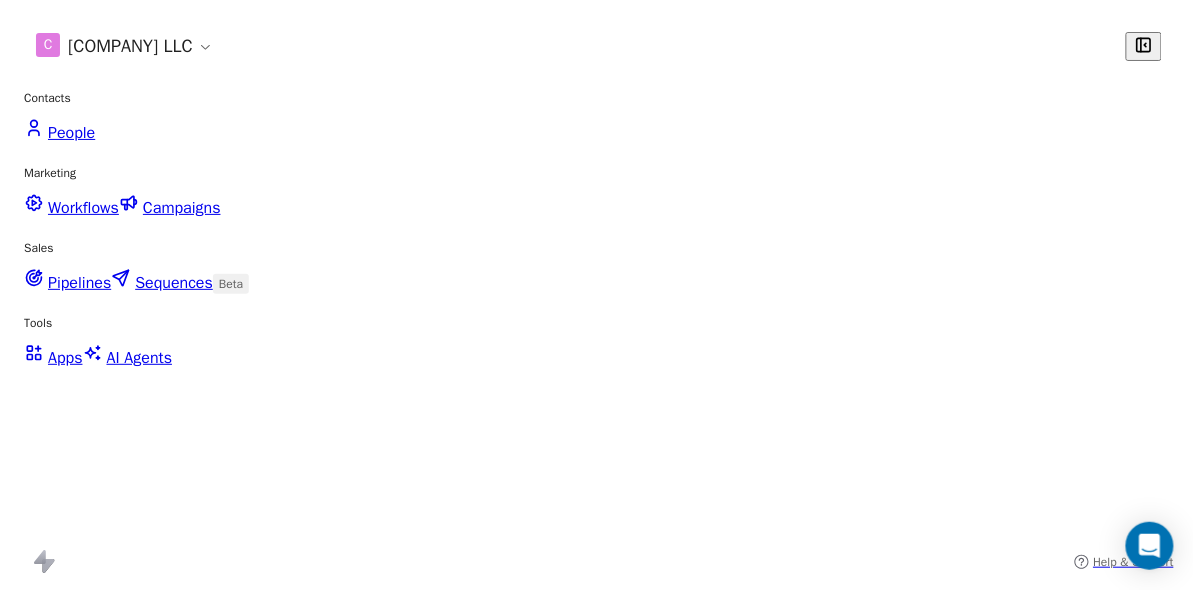 click on "[YEAR].[MONTH].[DAY].all.internal.WTR.[NUMBER]of[NUMBER] - Test [NUMBER]" at bounding box center [249, 801] 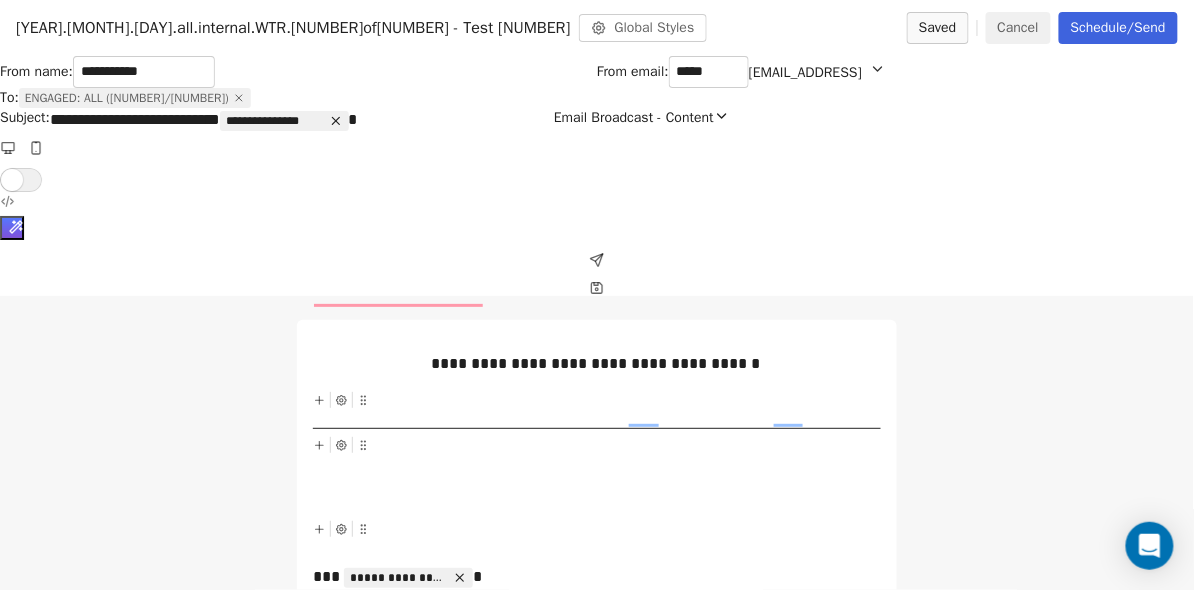 click at bounding box center (239, 98) 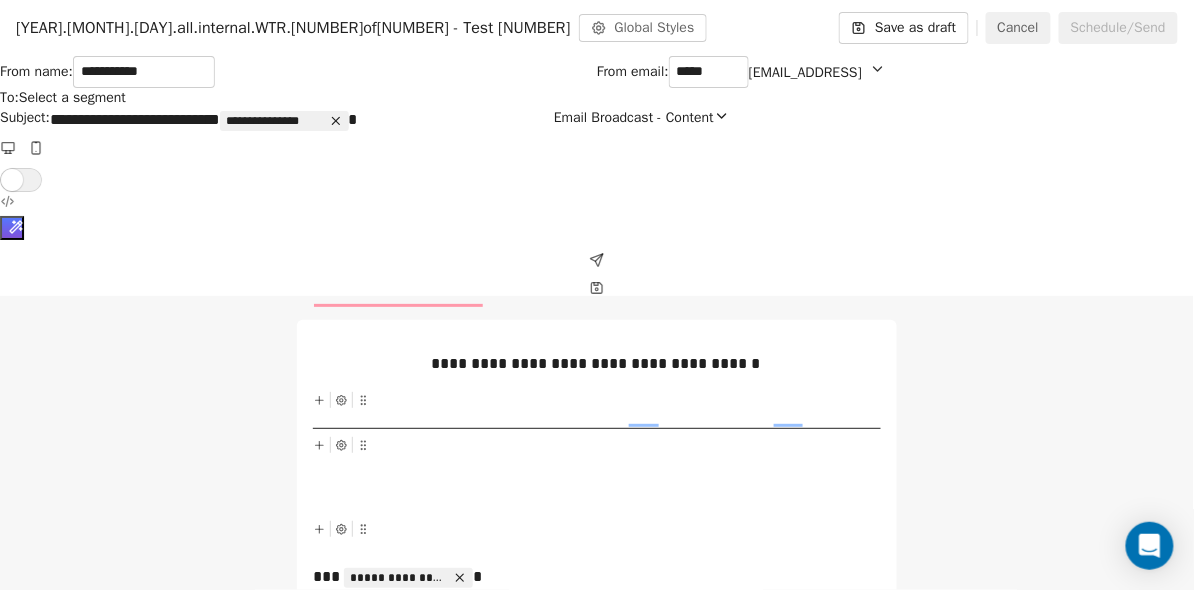 click on "Select a segment" at bounding box center [72, 98] 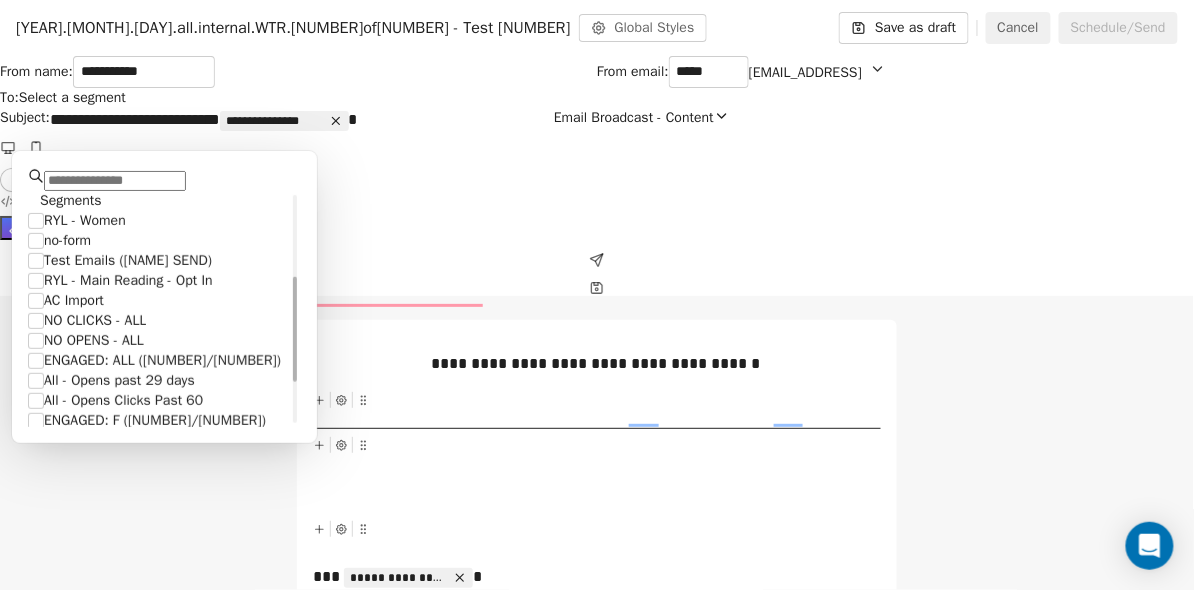 scroll, scrollTop: 259, scrollLeft: 0, axis: vertical 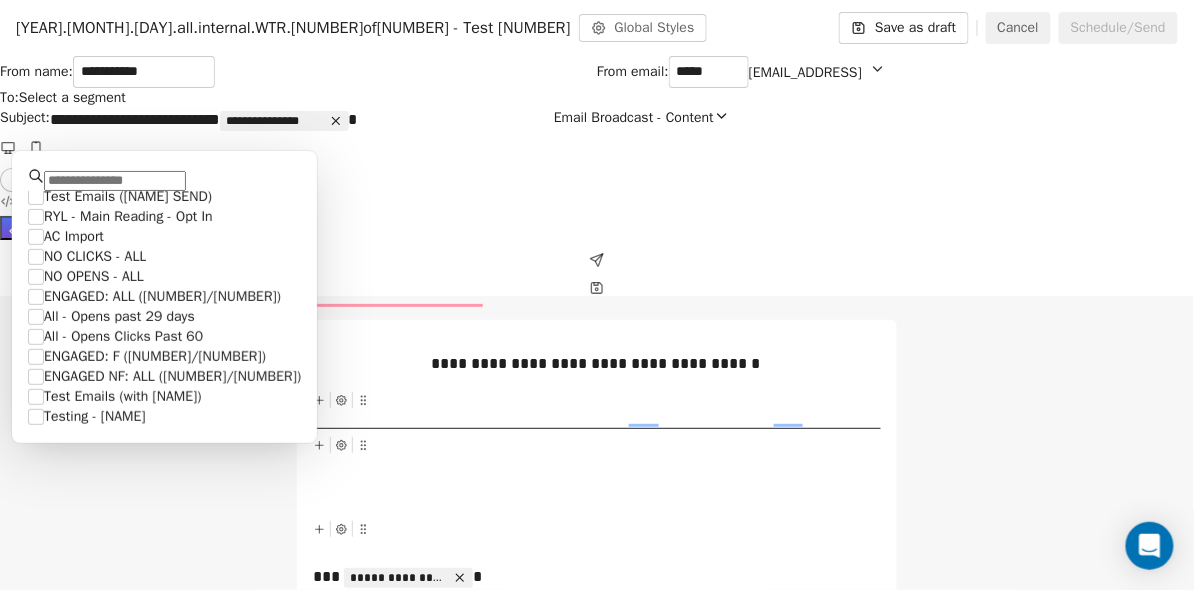 click on "Testing - [NAME]" at bounding box center [95, 417] 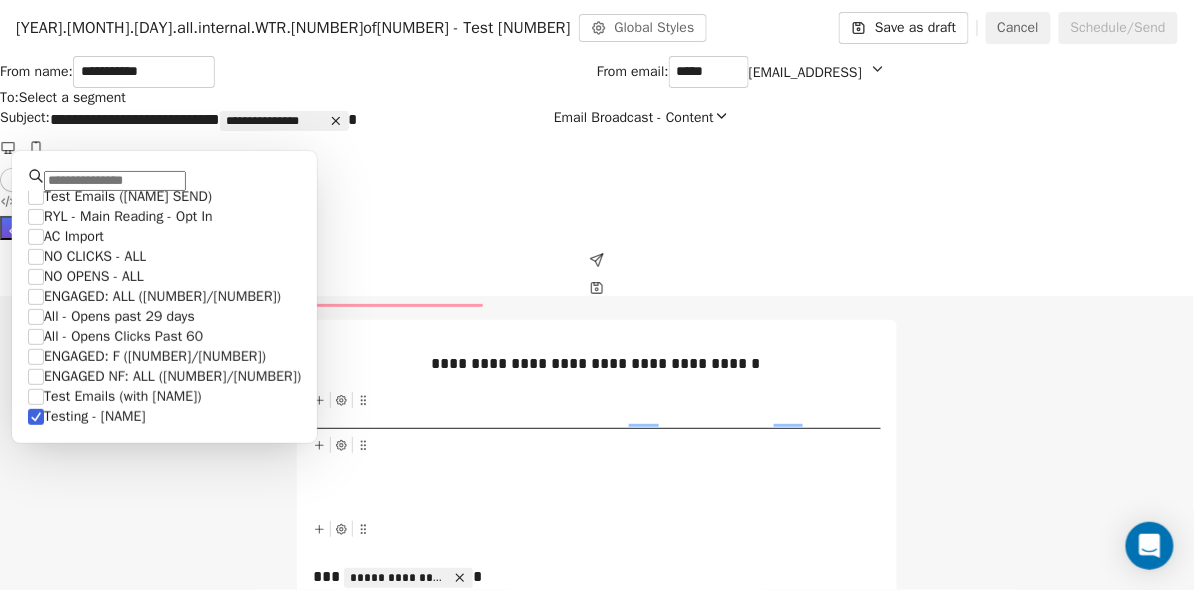 click on "Segments RYL - Women no-form Test Emails ([NAME] SEND) RYL - Main Reading - Opt In AC Import NO CLICKS - ALL NO OPENS - ALL ENGAGED: ALL ([NUMBER]/[NUMBER]) All - Opens past [NUMBER] days All - Opens Clicks Past [NUMBER] ENGAGED: F ([NUMBER]/[NUMBER]) ENGAGED NF: ALL ([NUMBER]/[NUMBER]) Test Emails (with [NAME]) Testing - [NAME]" at bounding box center (164, 309) 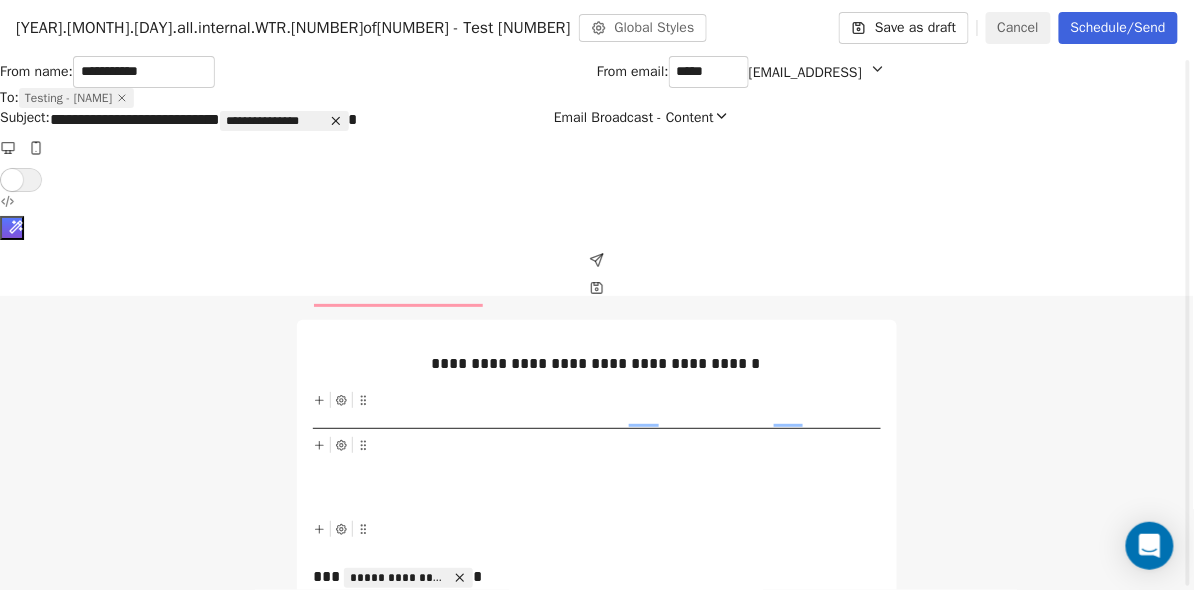 scroll, scrollTop: 174, scrollLeft: 0, axis: vertical 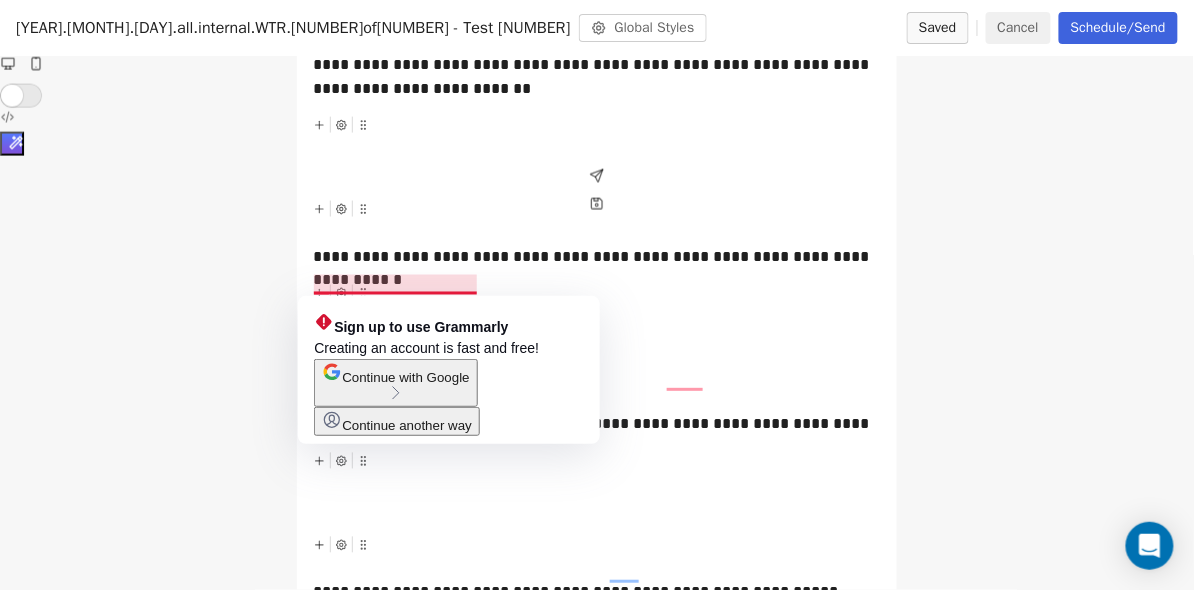 click on "**********" at bounding box center (596, 2098) 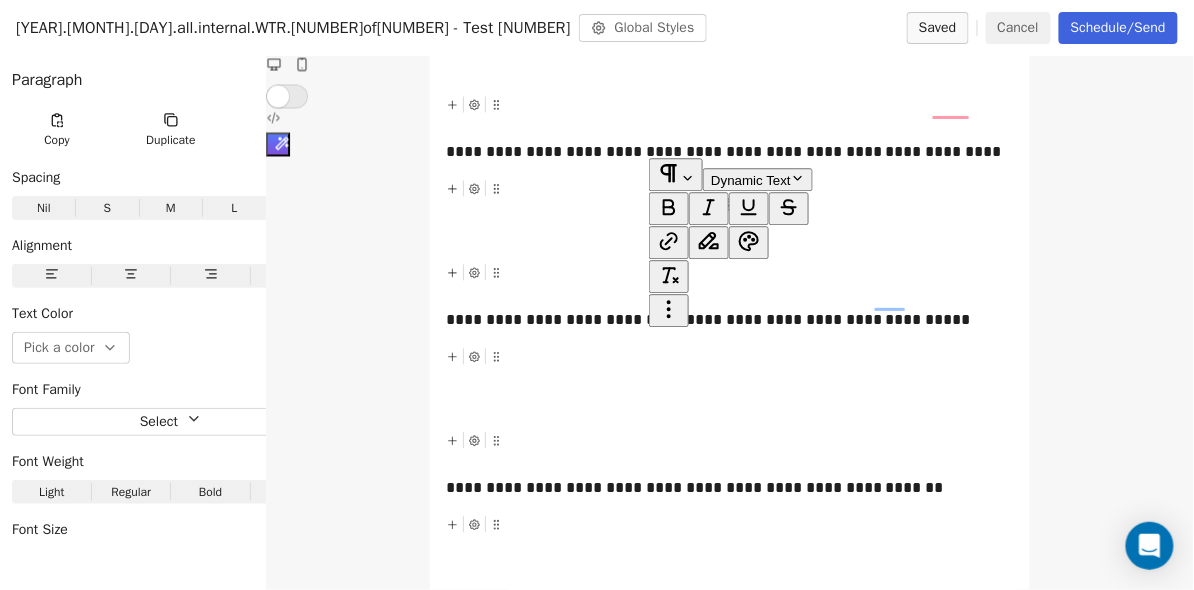 drag, startPoint x: 743, startPoint y: 347, endPoint x: 655, endPoint y: 345, distance: 88.02273 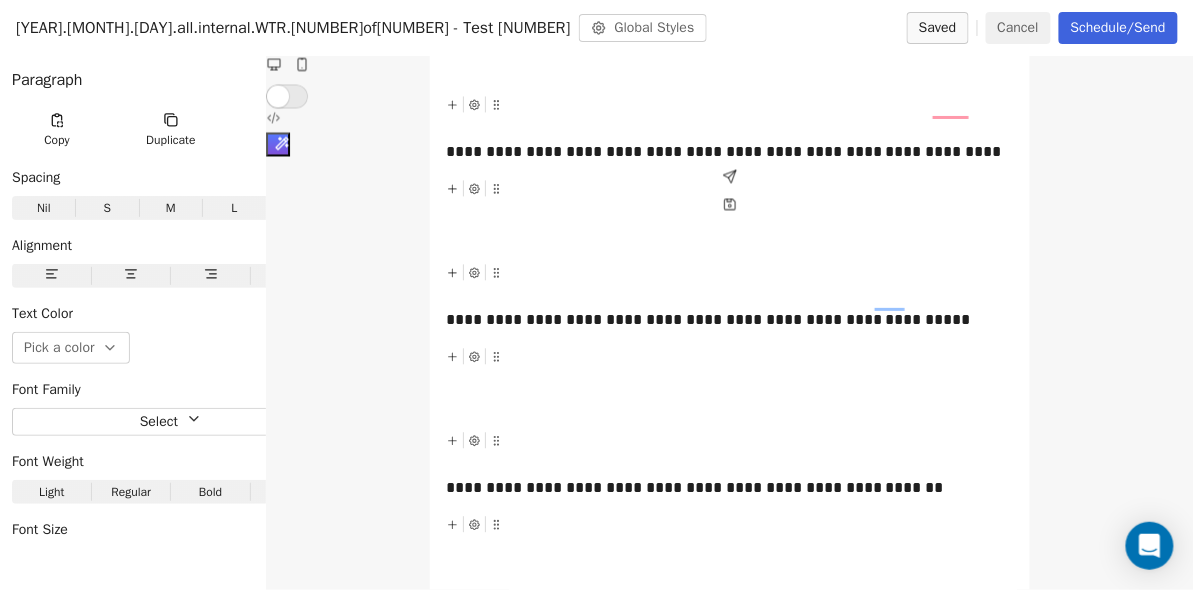 click on "**********" at bounding box center [729, 2894] 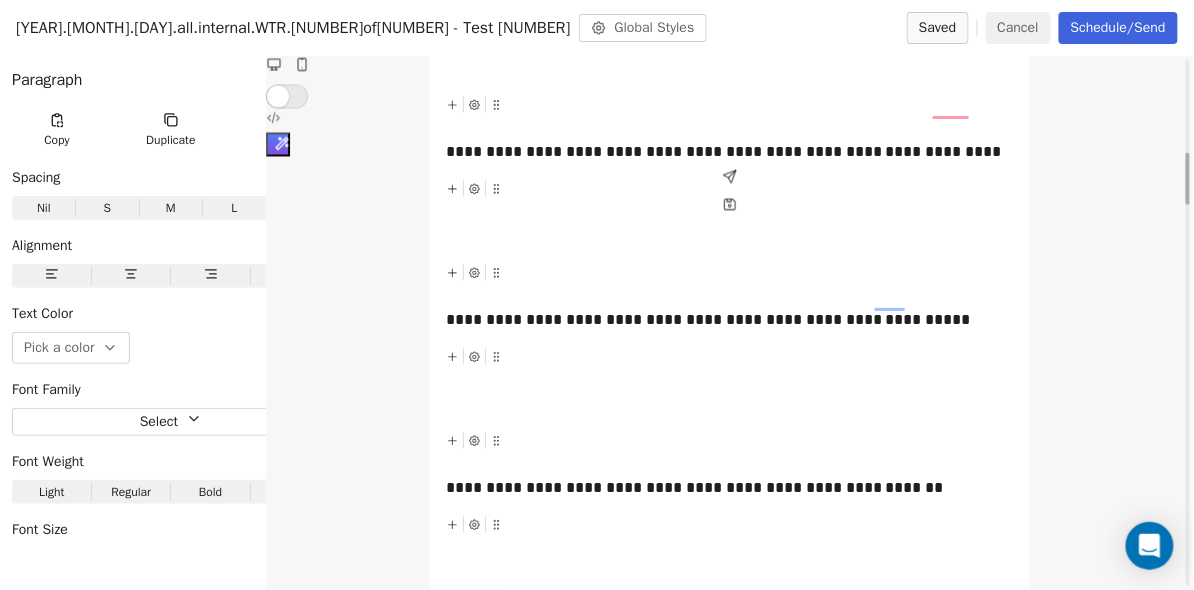 scroll, scrollTop: 958, scrollLeft: 0, axis: vertical 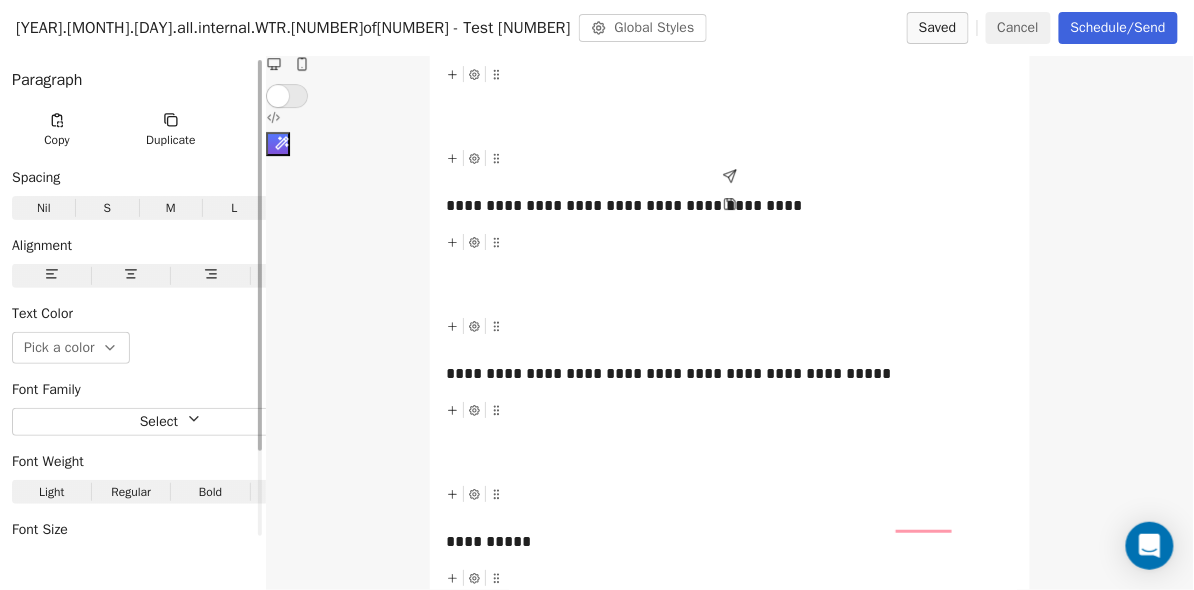 click at bounding box center (322, 80) 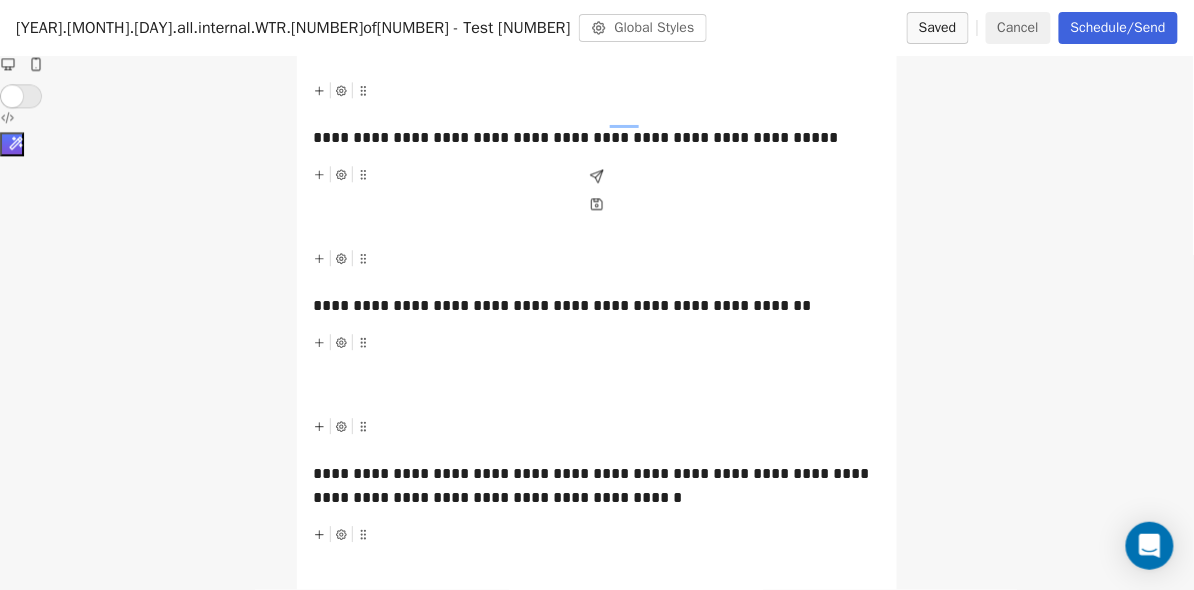 click on "**********" at bounding box center [596, 2711] 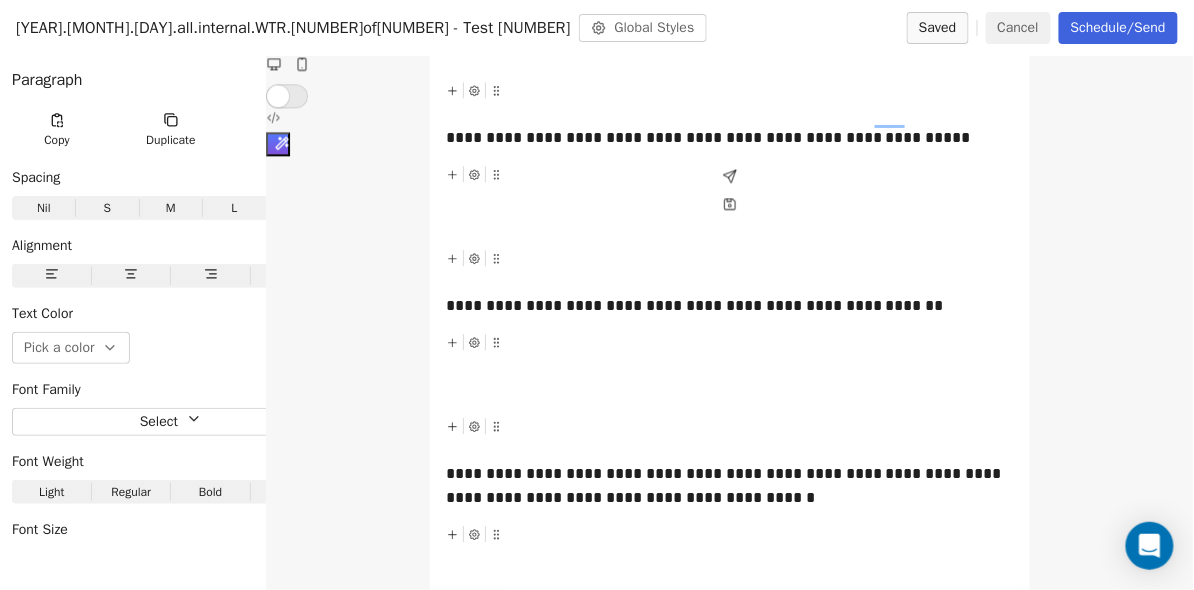 click on "**********" at bounding box center [729, 2711] 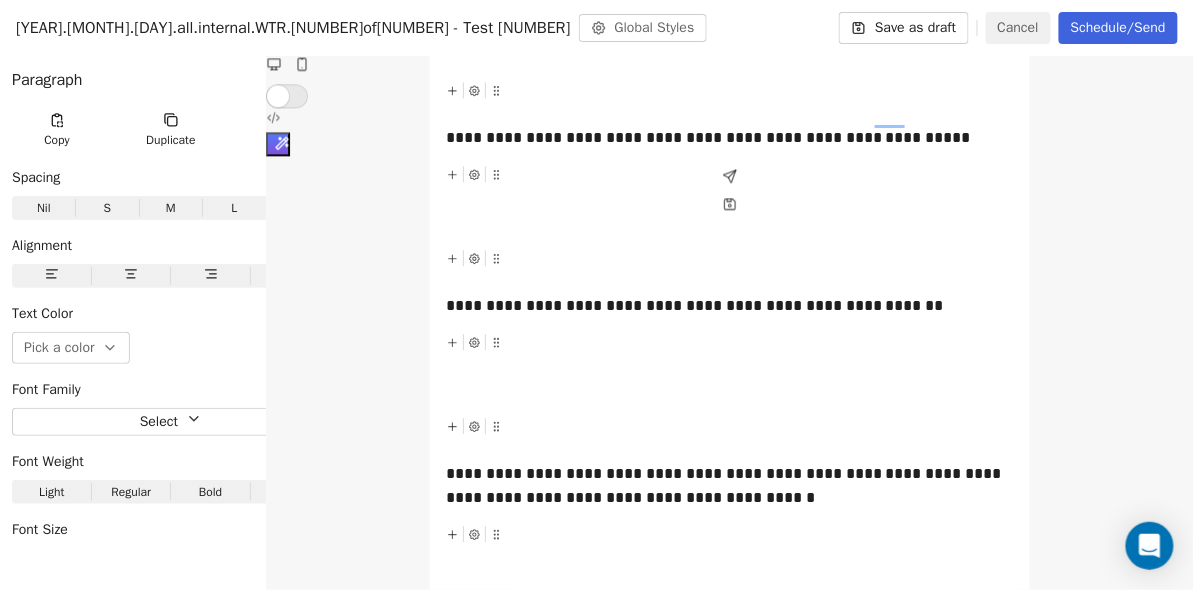 click on "Save as draft" at bounding box center [903, 28] 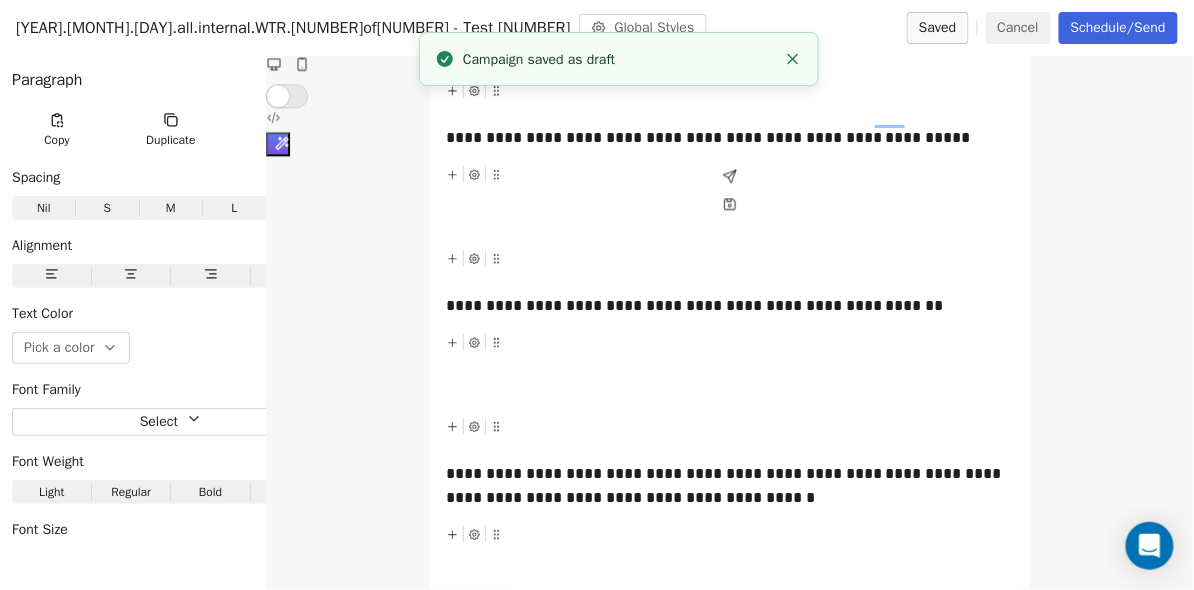 click on "Cancel" at bounding box center (1018, 28) 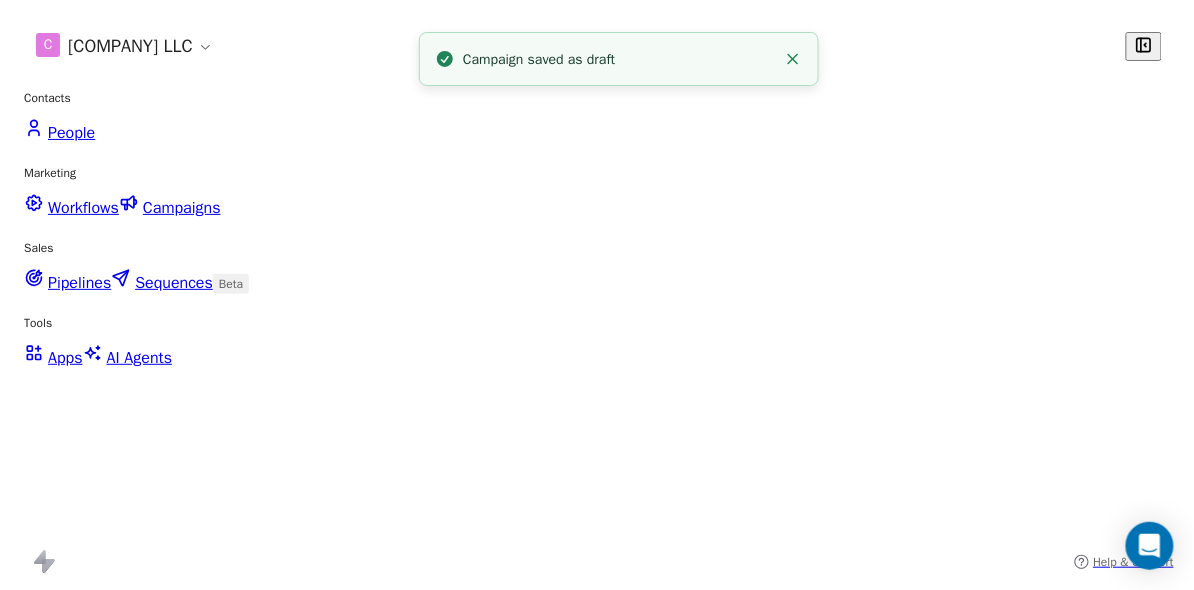 click on "[YEAR].[MONTH].[DAY].all.internal.WTR.[NUMBER]of[NUMBER] - CHANGE IMAGES" at bounding box center [249, 801] 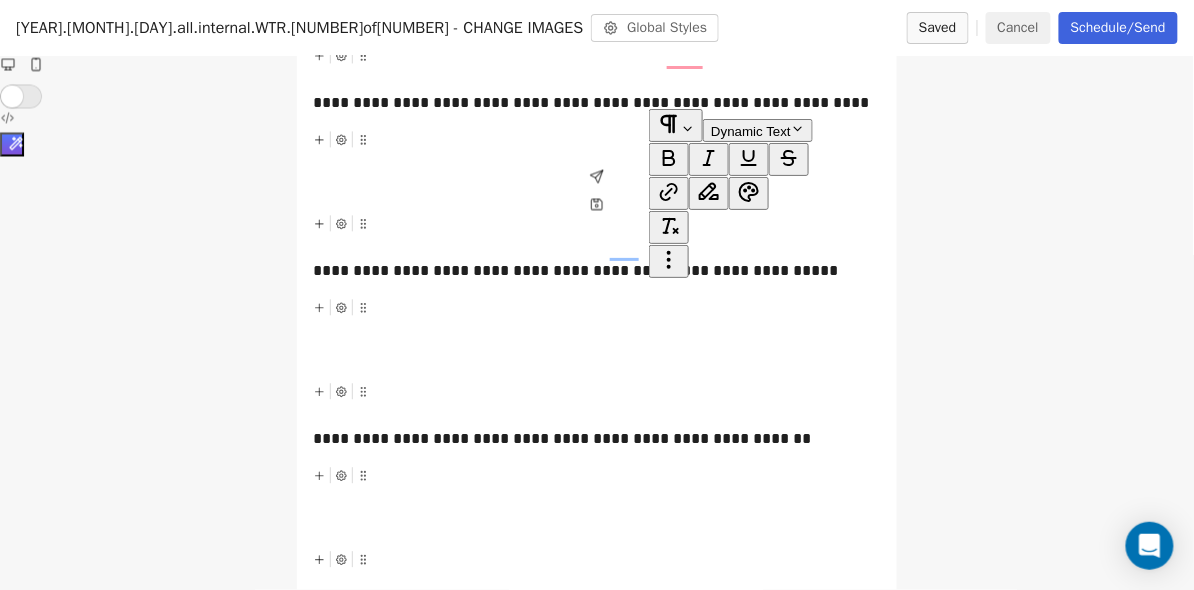 drag, startPoint x: 746, startPoint y: 299, endPoint x: 657, endPoint y: 305, distance: 89.20202 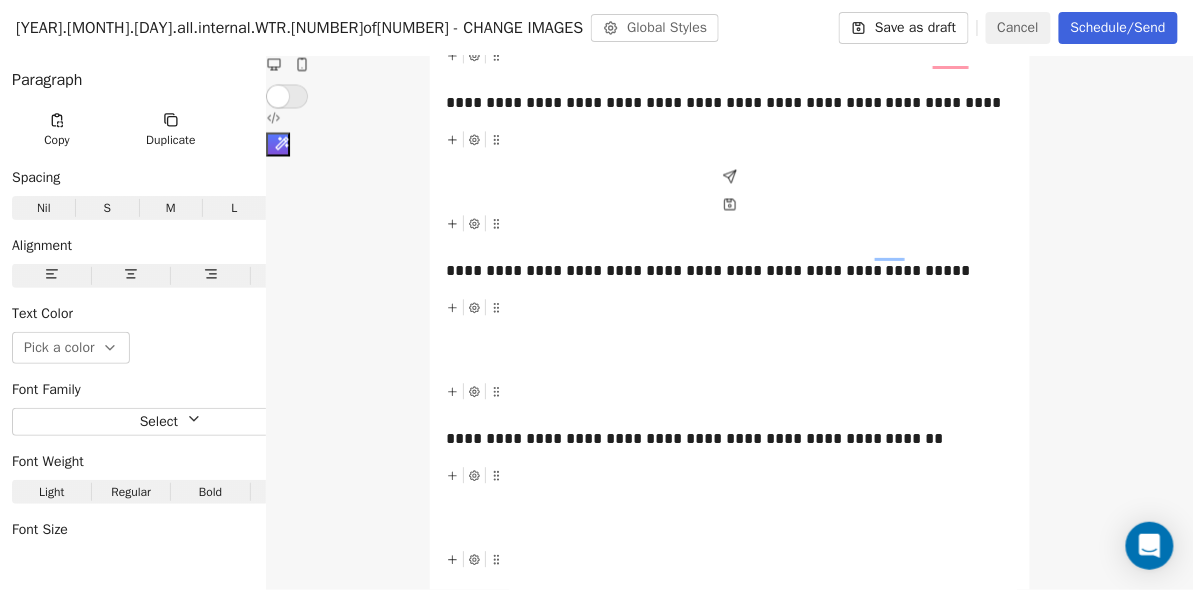 click on "Save as draft" at bounding box center (903, 28) 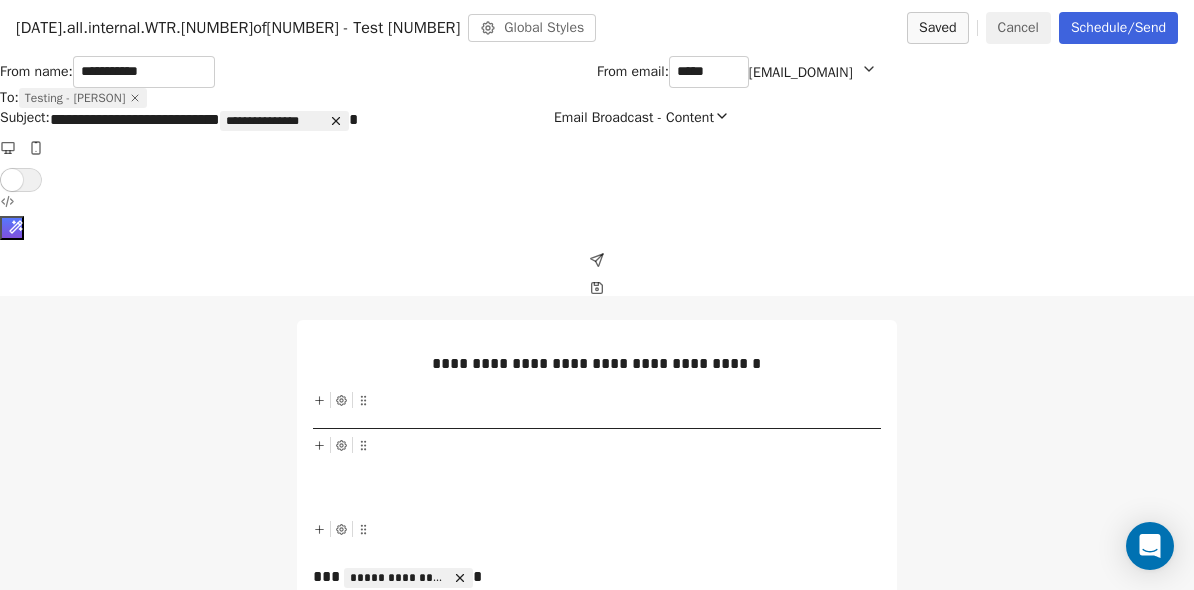 scroll, scrollTop: 0, scrollLeft: 0, axis: both 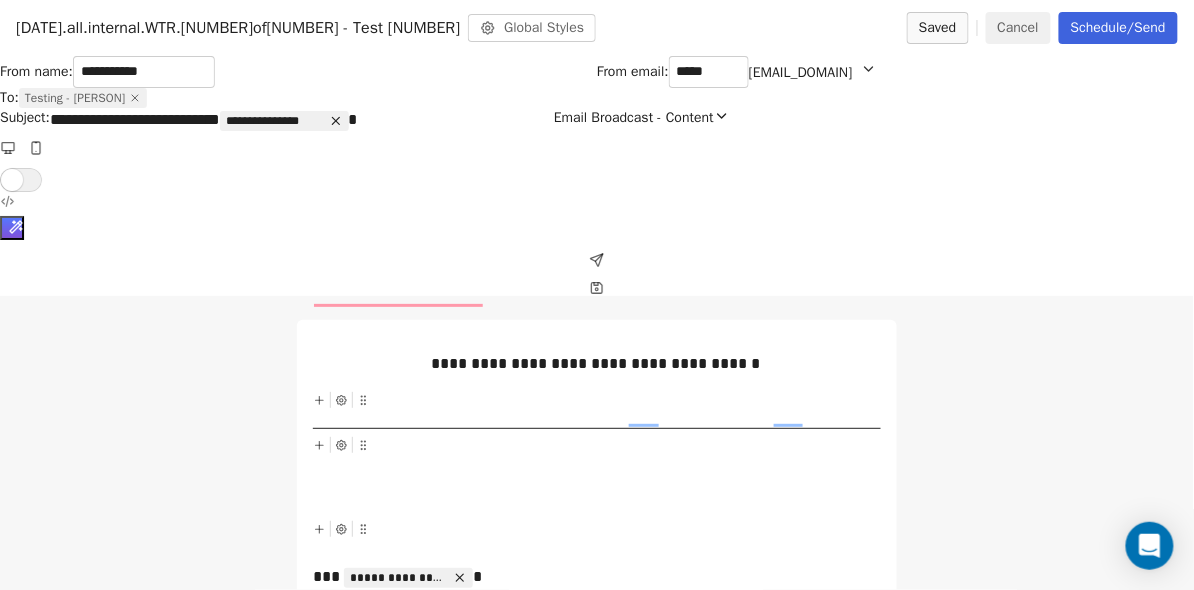 click on "Schedule/Send" at bounding box center [1118, 28] 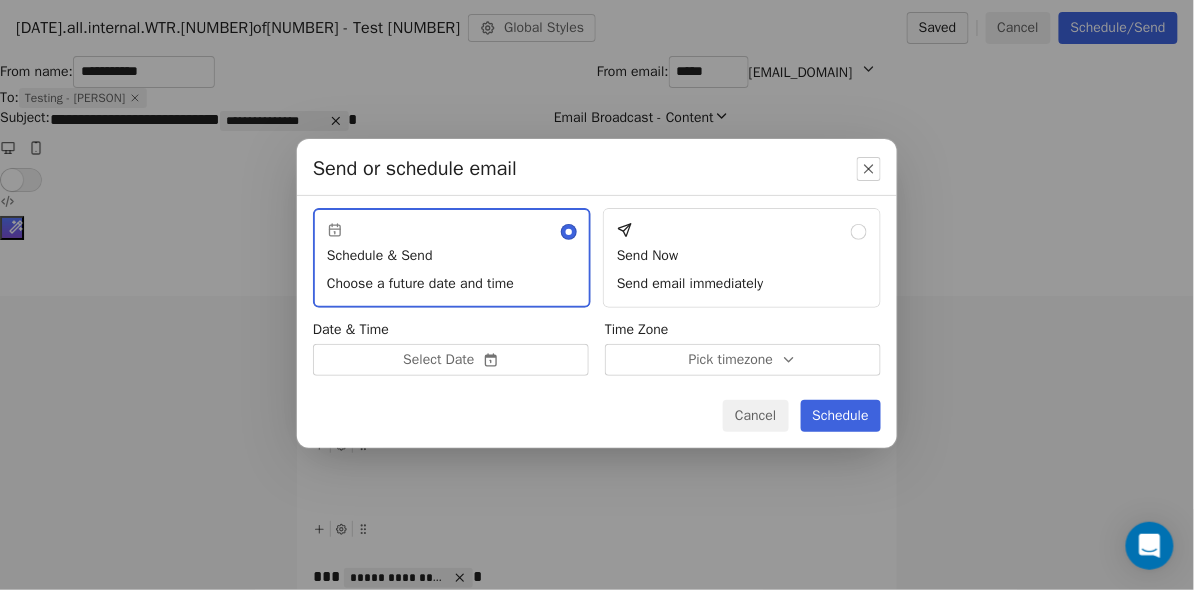 click on "Send Now Send email immediately" at bounding box center (742, 258) 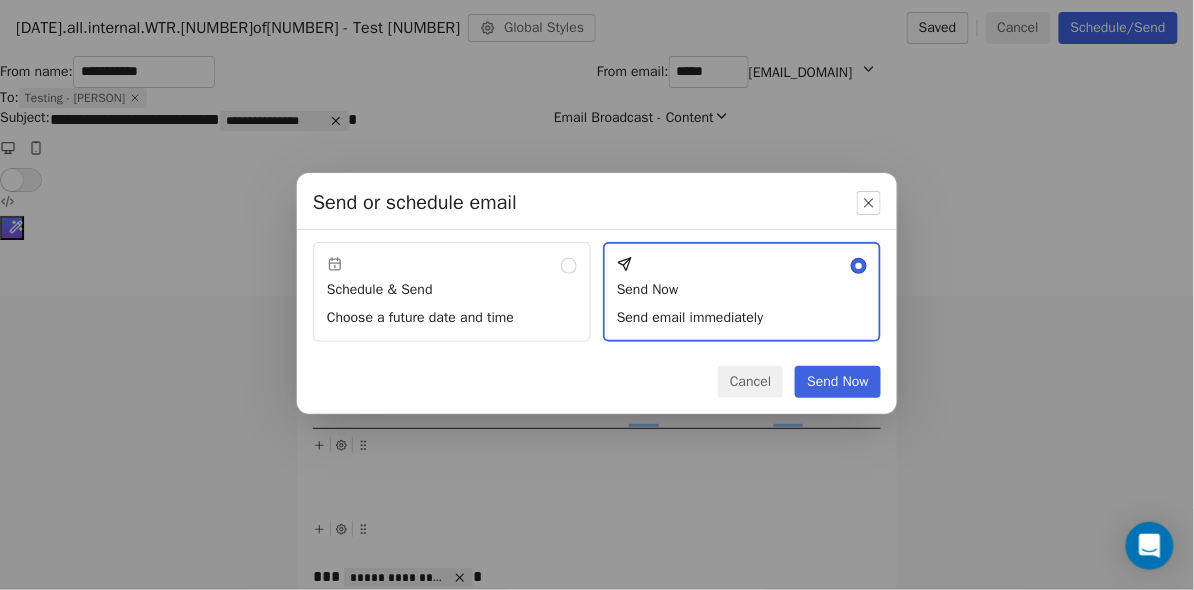 click on "Send Now" at bounding box center (838, 382) 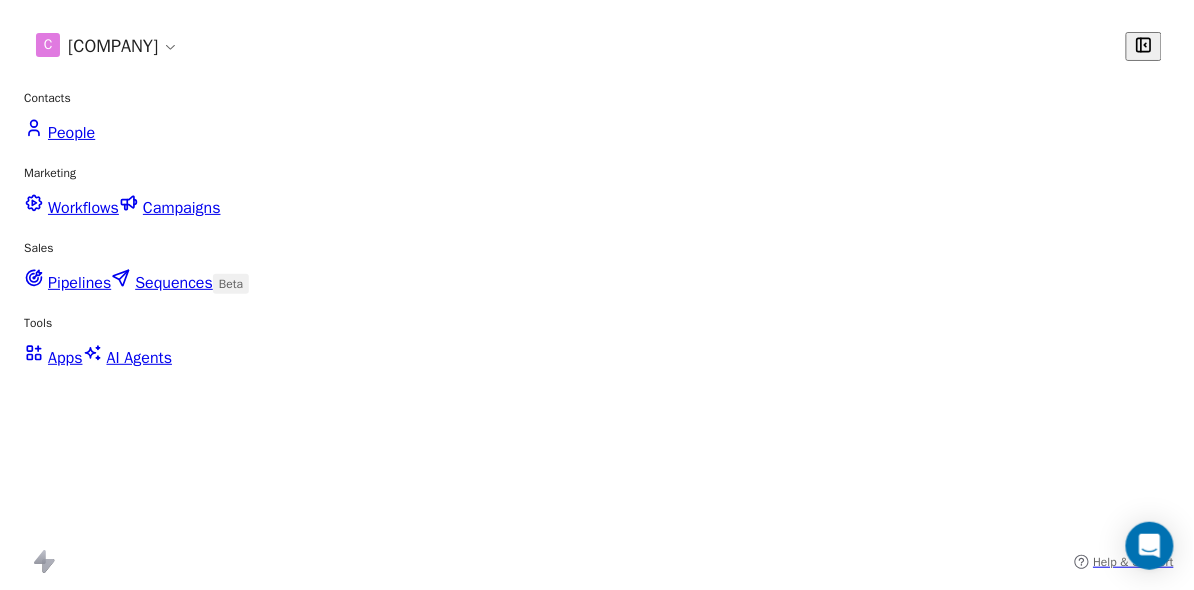 click on "[YEAR].[MONTH].[DAY].all.internal.WTR.[NUMBER]of[NUMBER] - CHANGE IMAGES" at bounding box center (257, 791) 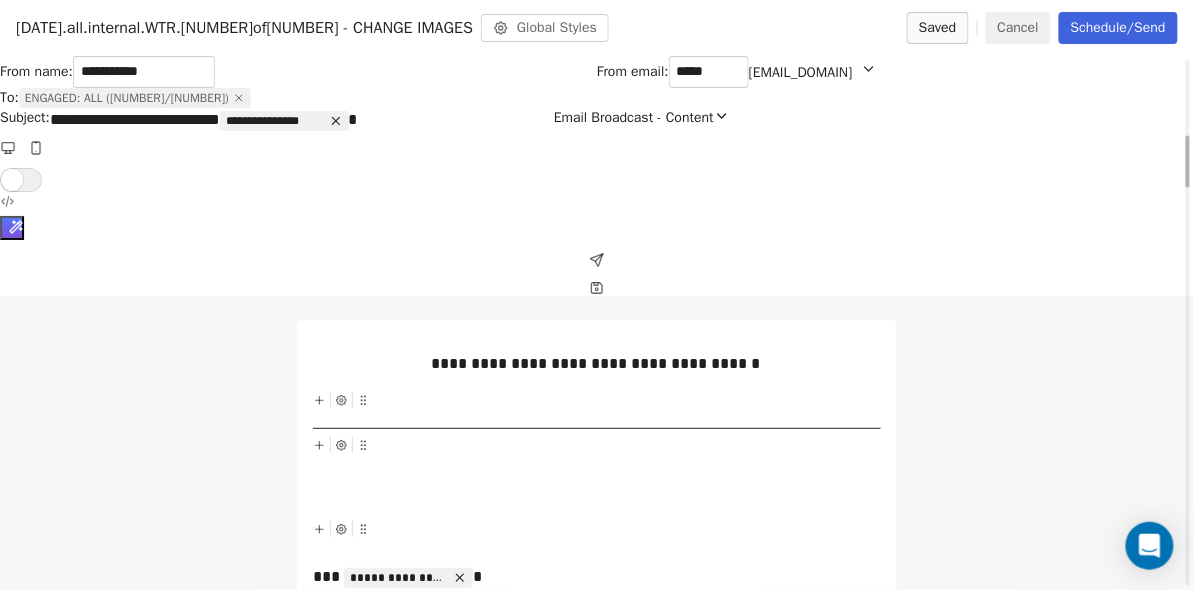 scroll, scrollTop: 1015, scrollLeft: 0, axis: vertical 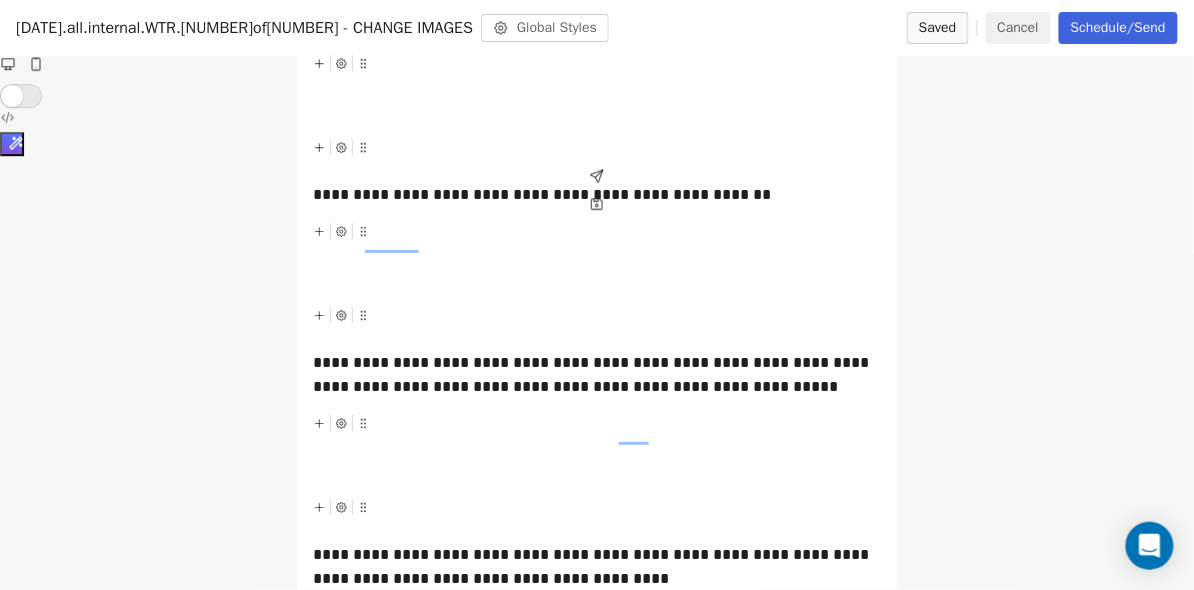 click on "**********" at bounding box center [596, 7376] 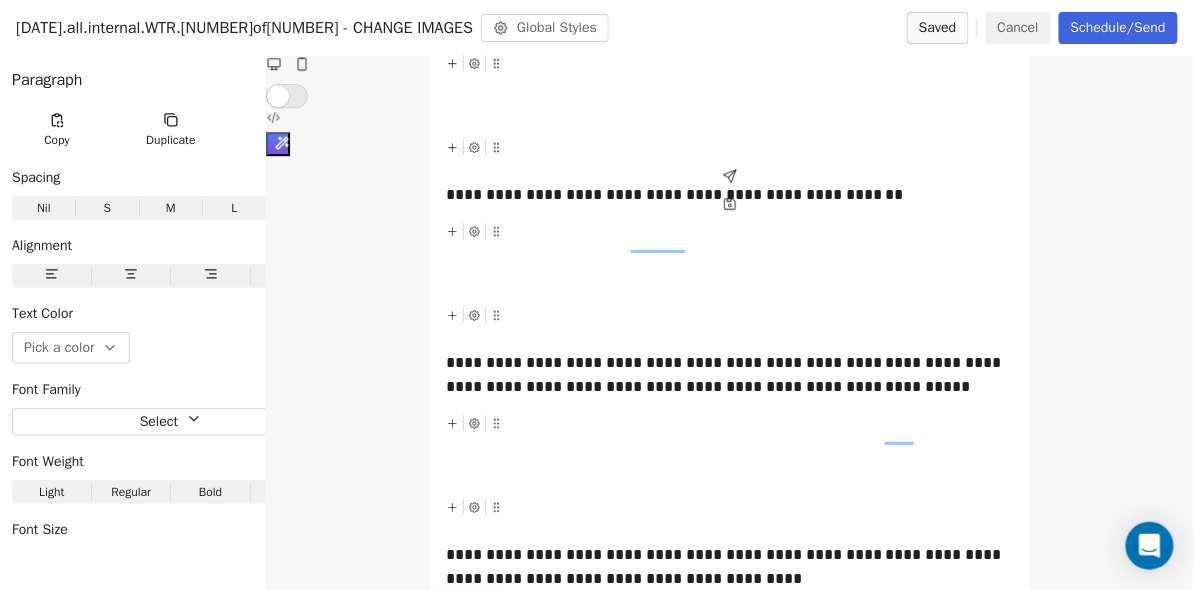 click on "**********" at bounding box center [729, 7376] 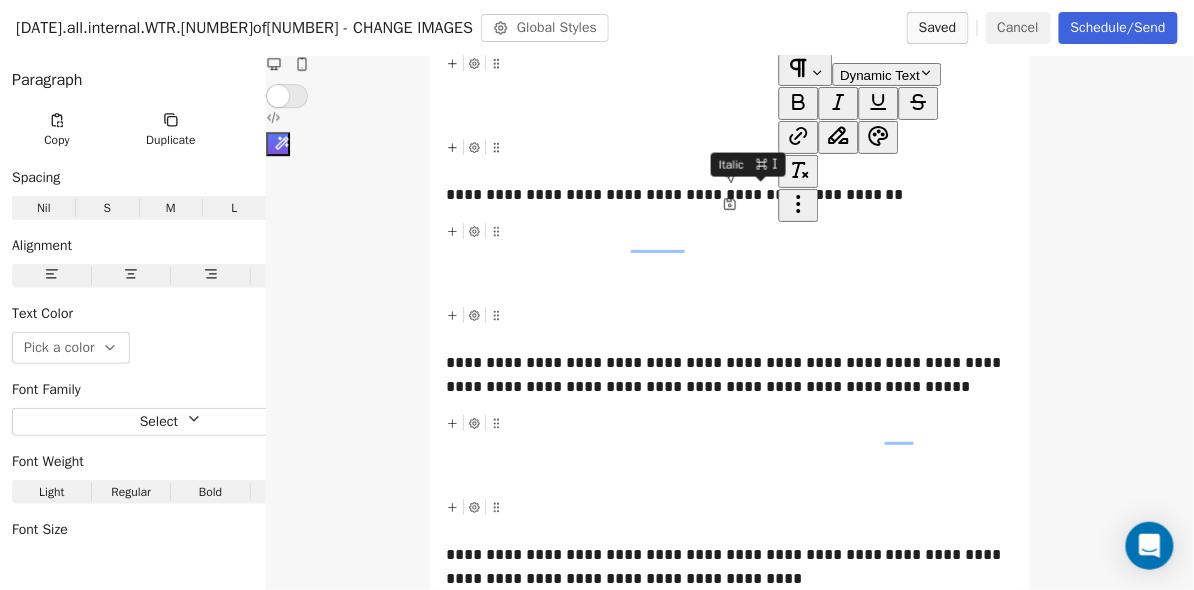 click at bounding box center (838, 102) 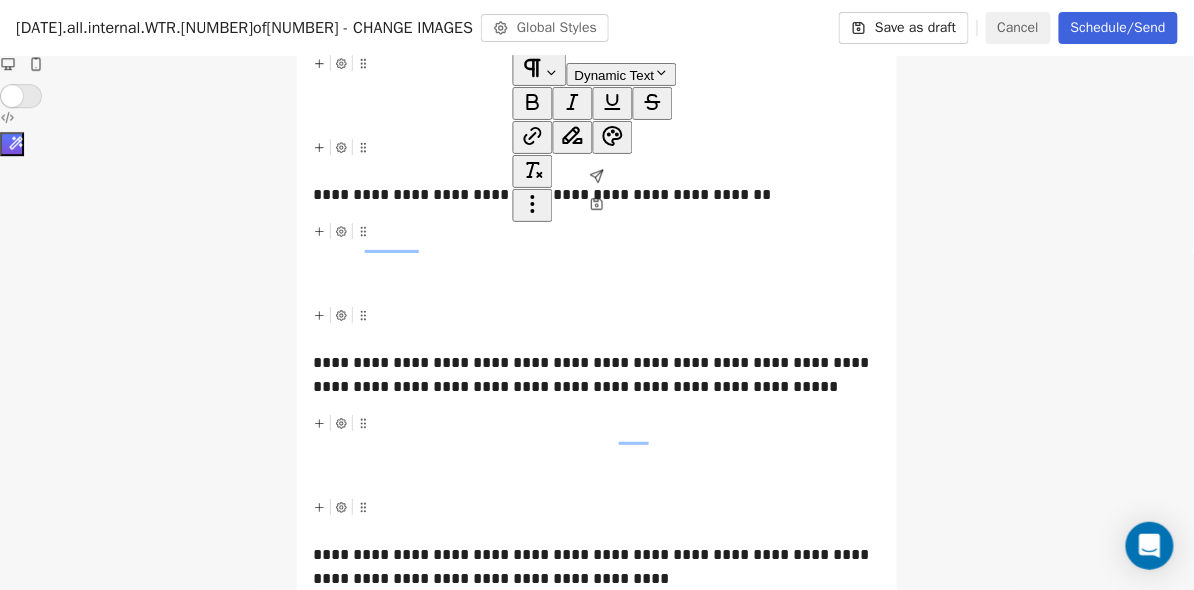 click on "**********" at bounding box center [596, 7376] 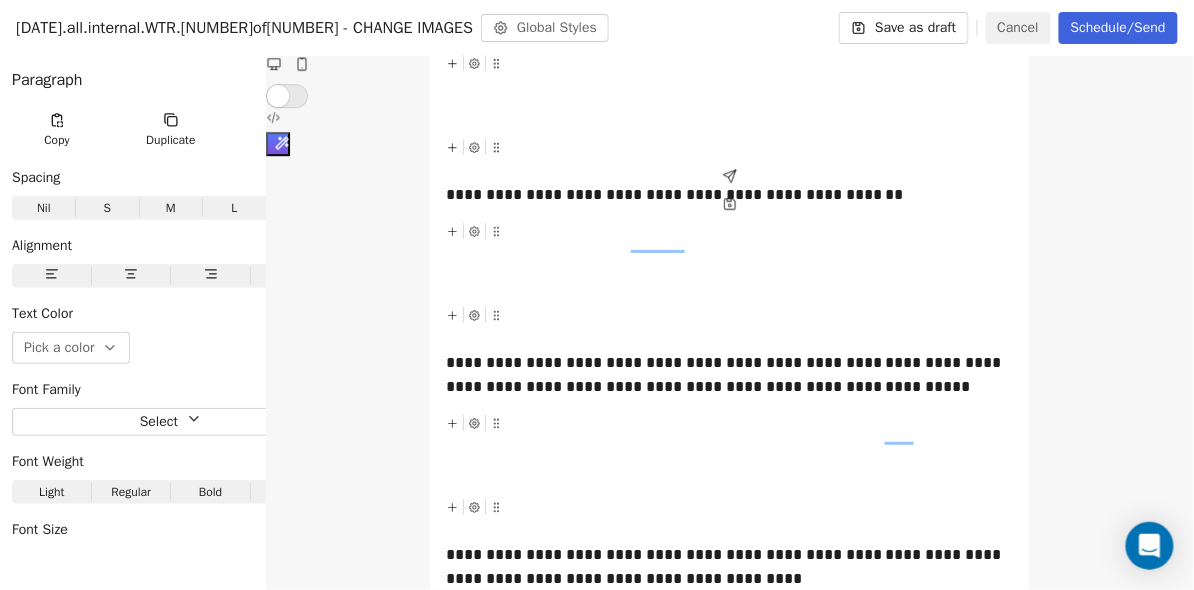 click on "**********" at bounding box center [729, 7376] 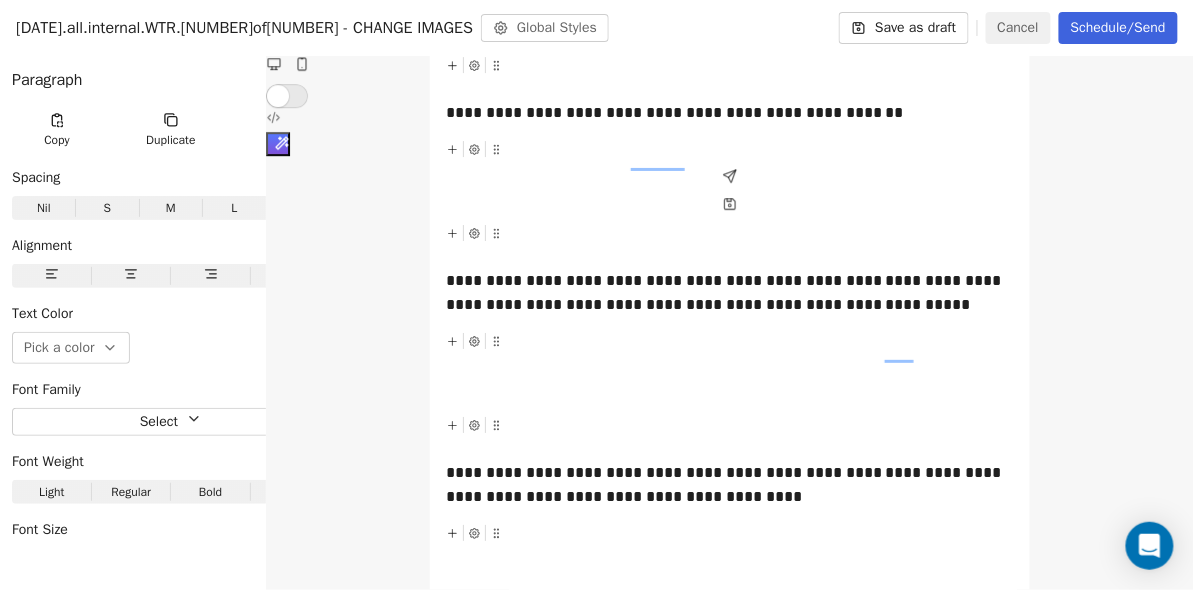 click on "**********" at bounding box center [729, 8014] 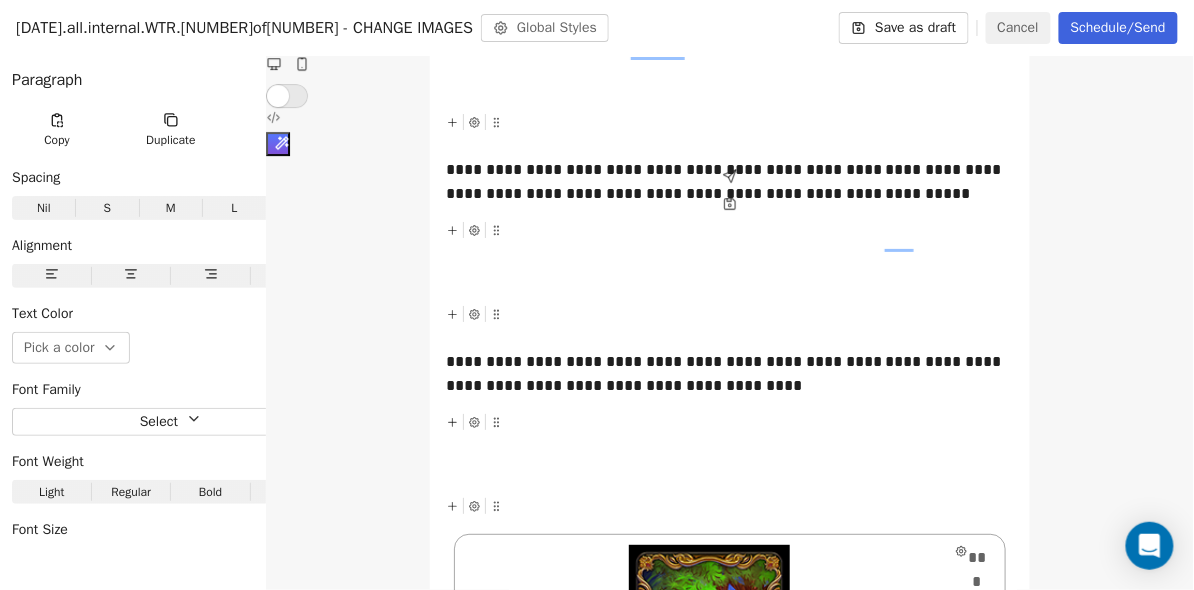 click on "**********" at bounding box center [729, 7939] 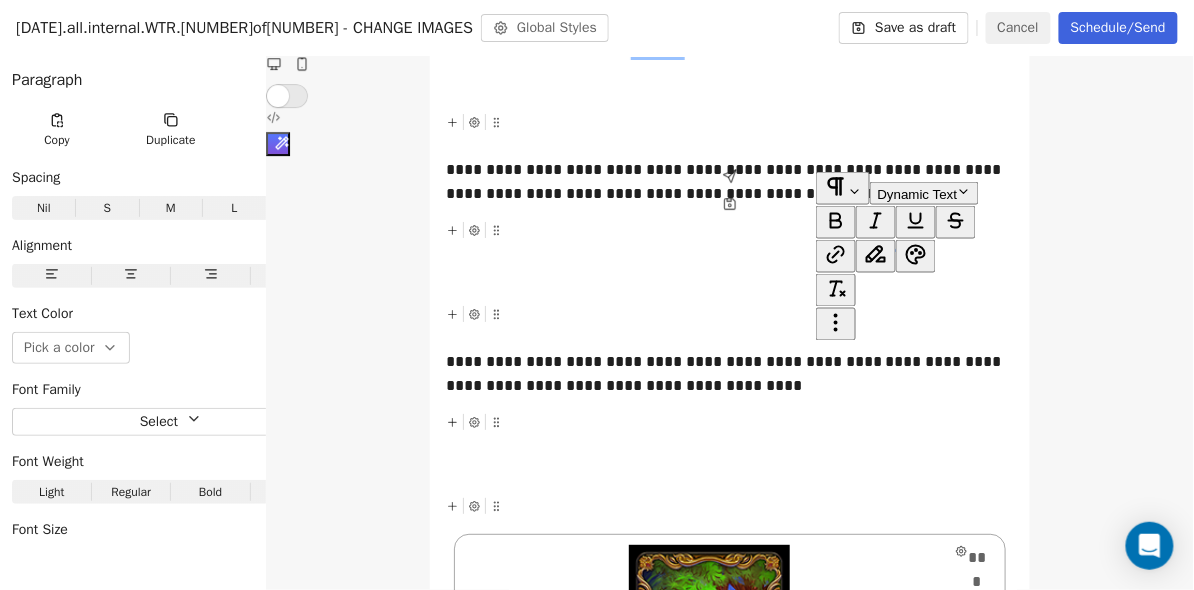 click on "**********" at bounding box center [729, 7939] 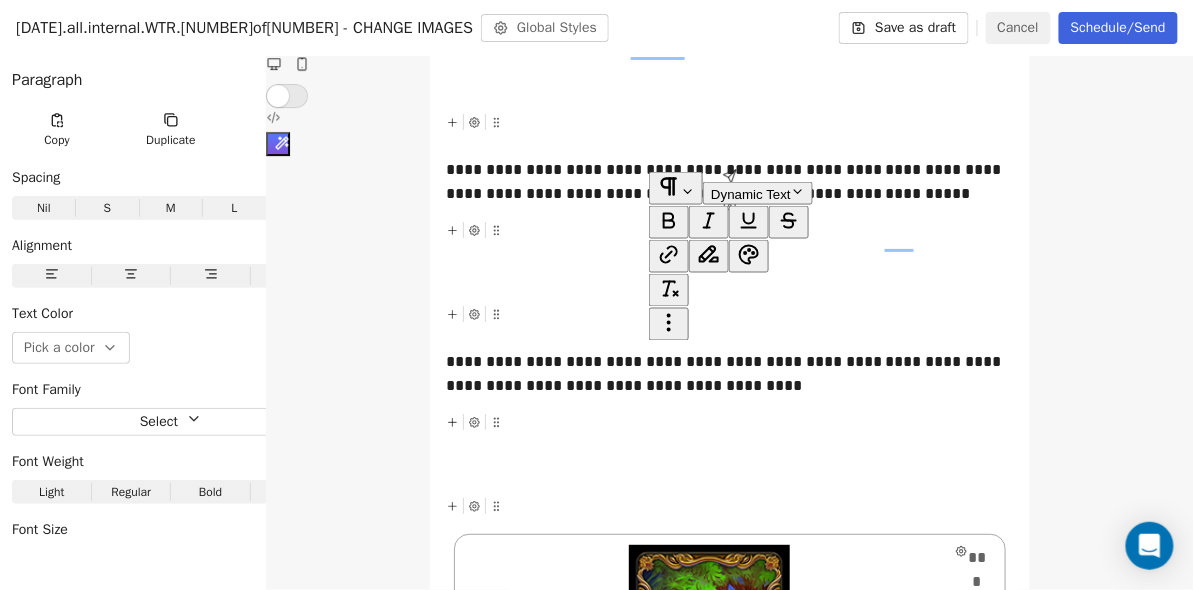 click on "**********" at bounding box center (729, 7939) 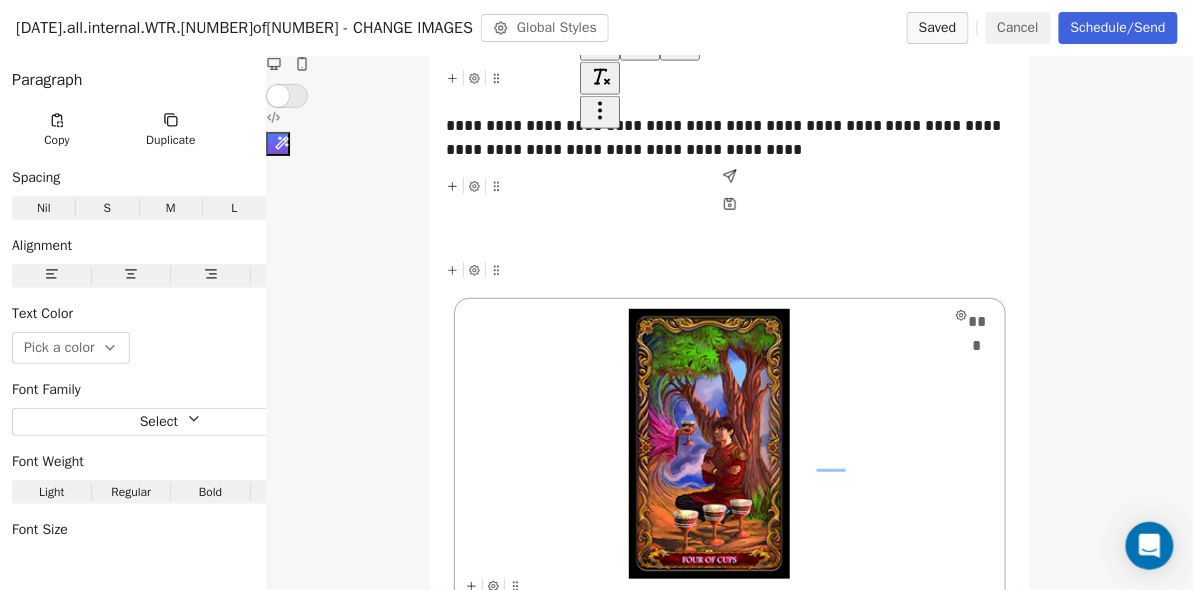 click on "**********" at bounding box center [729, 8747] 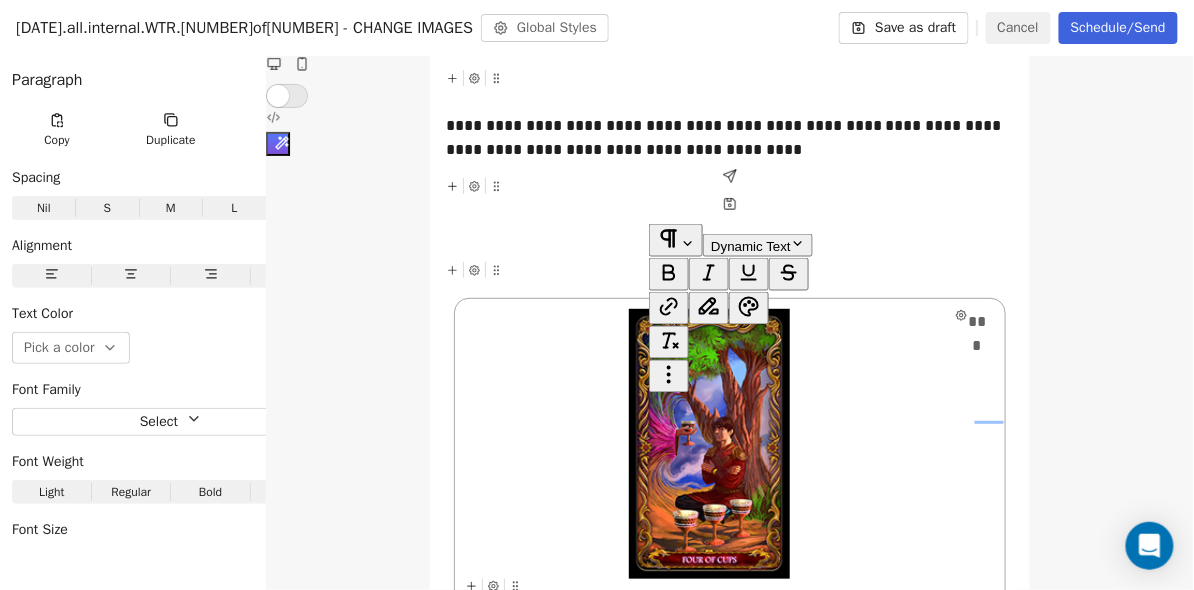 drag, startPoint x: 739, startPoint y: 411, endPoint x: 675, endPoint y: 414, distance: 64.070274 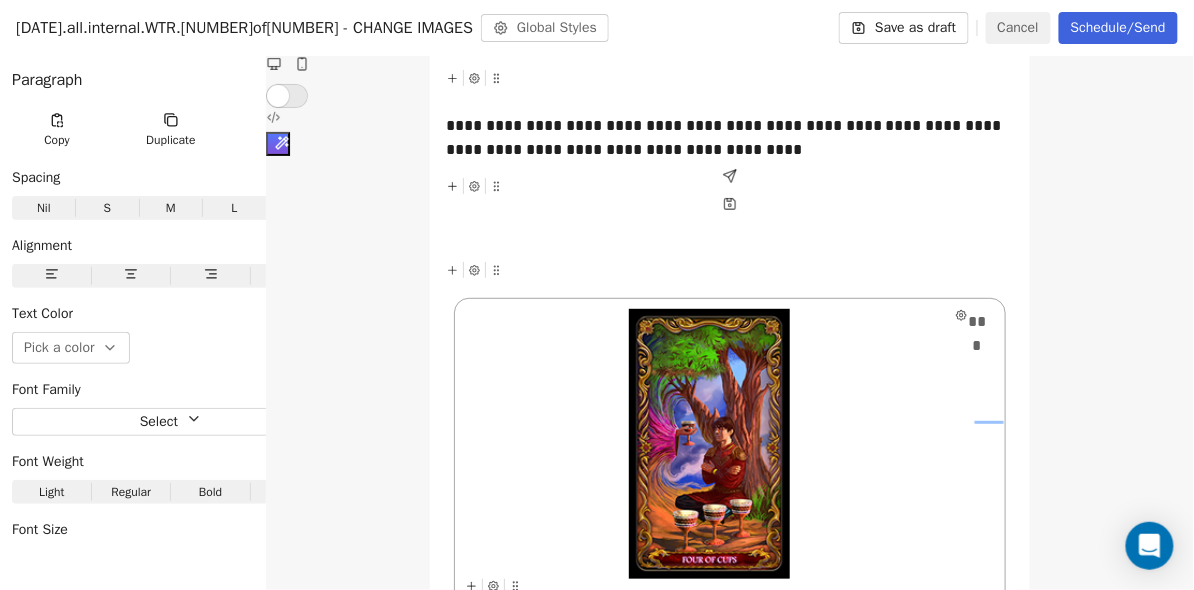 click at bounding box center [730, 8159] 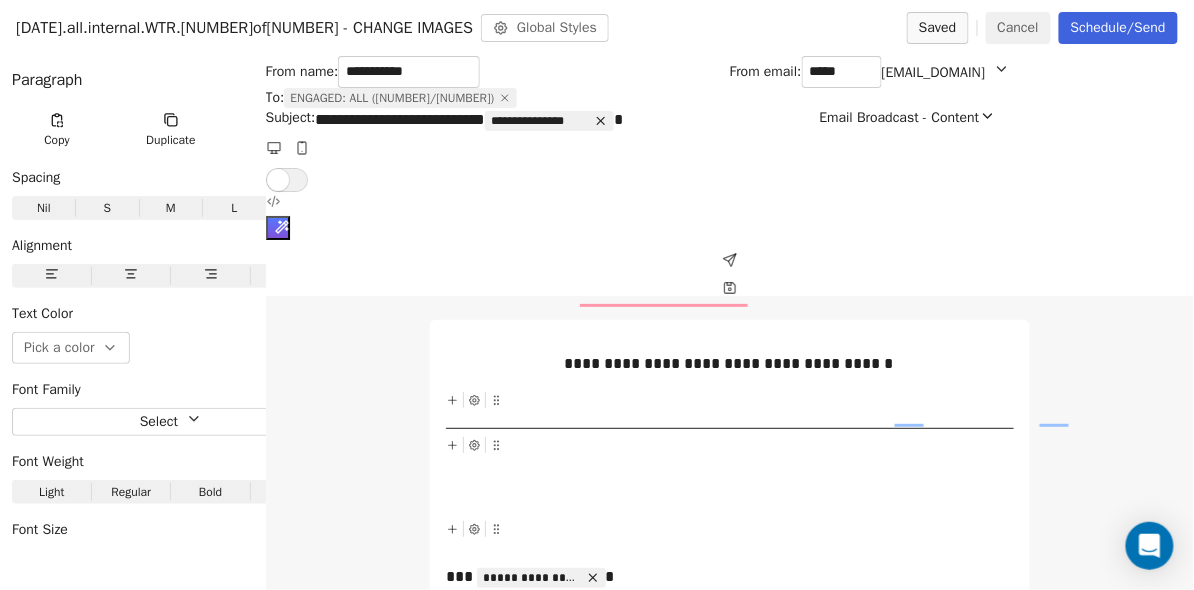 click on "Cancel" at bounding box center [1018, 28] 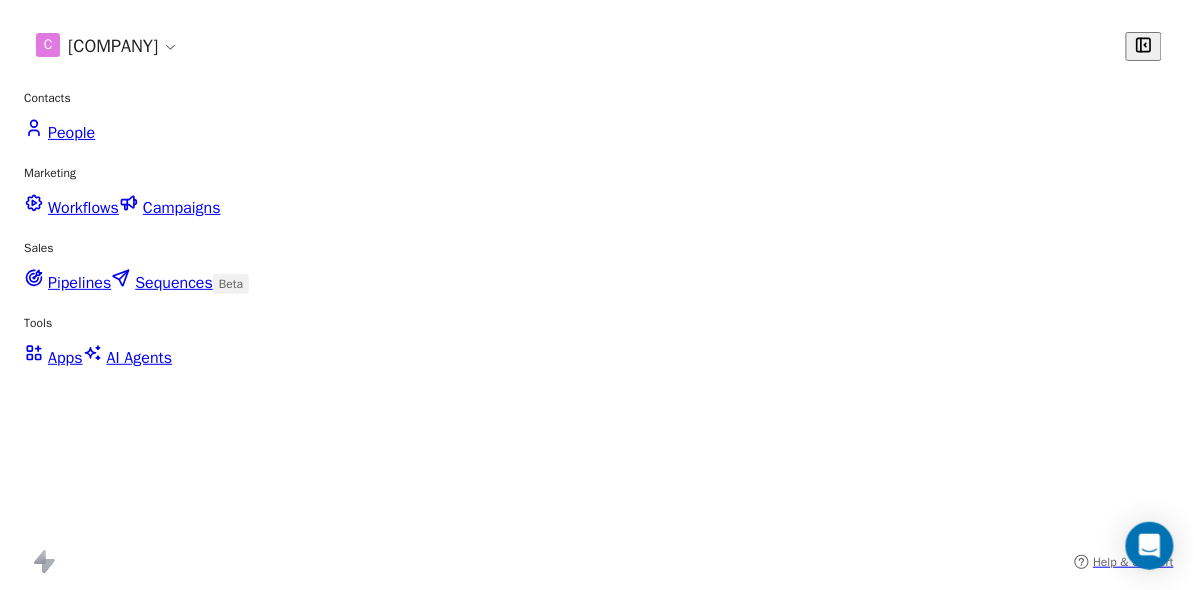 click at bounding box center (1129, 797) 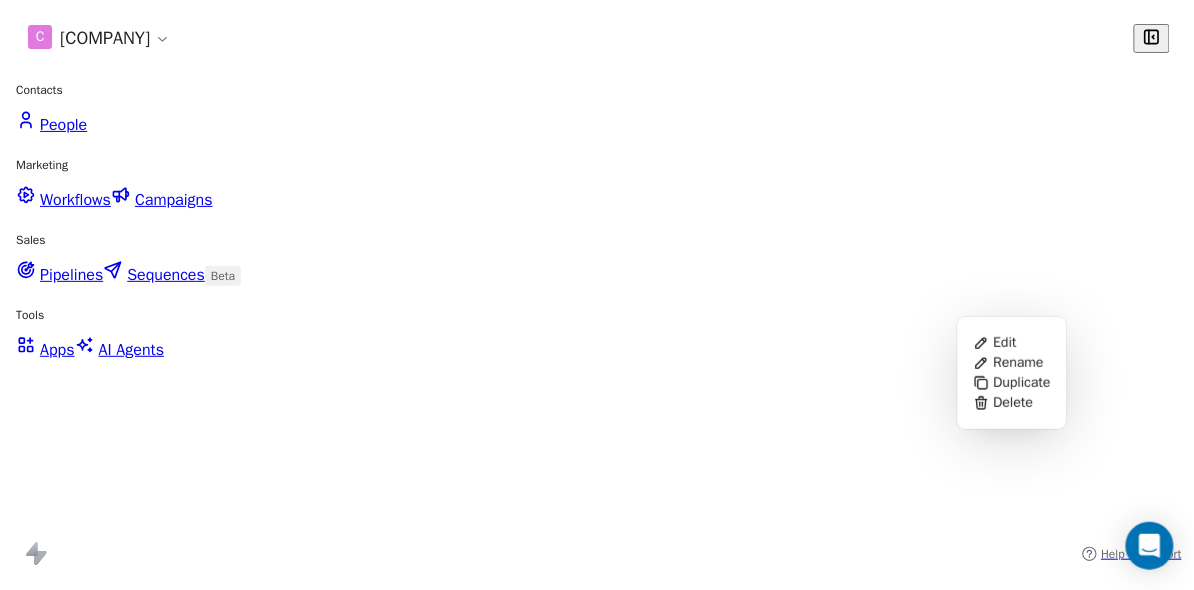 click on "Duplicate" at bounding box center (1022, 383) 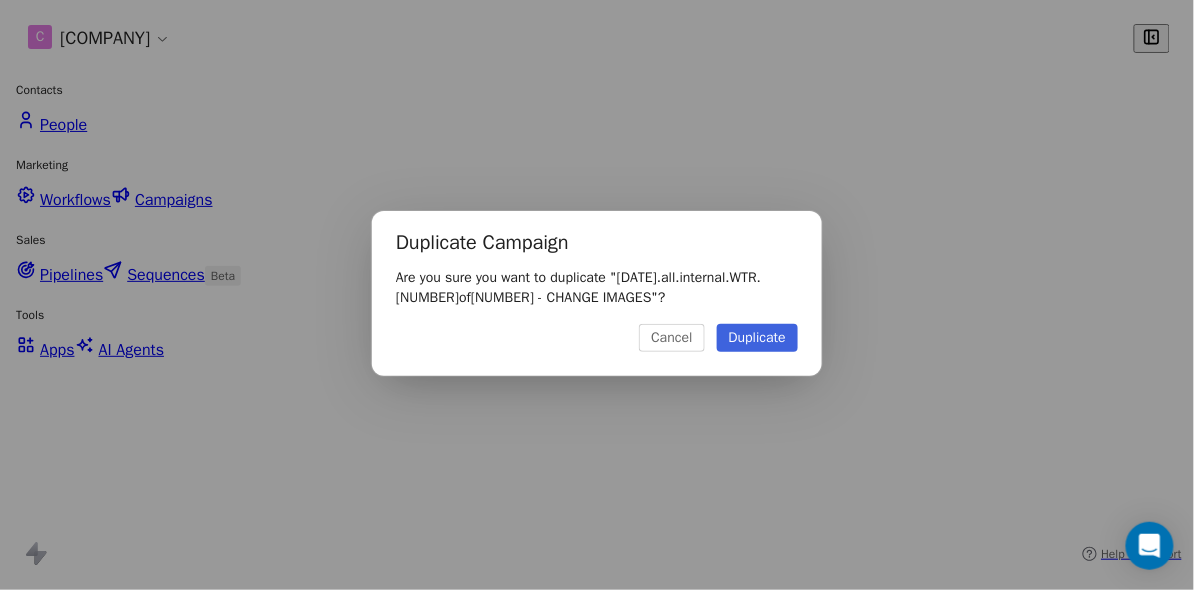 click on "Duplicate" at bounding box center (757, 338) 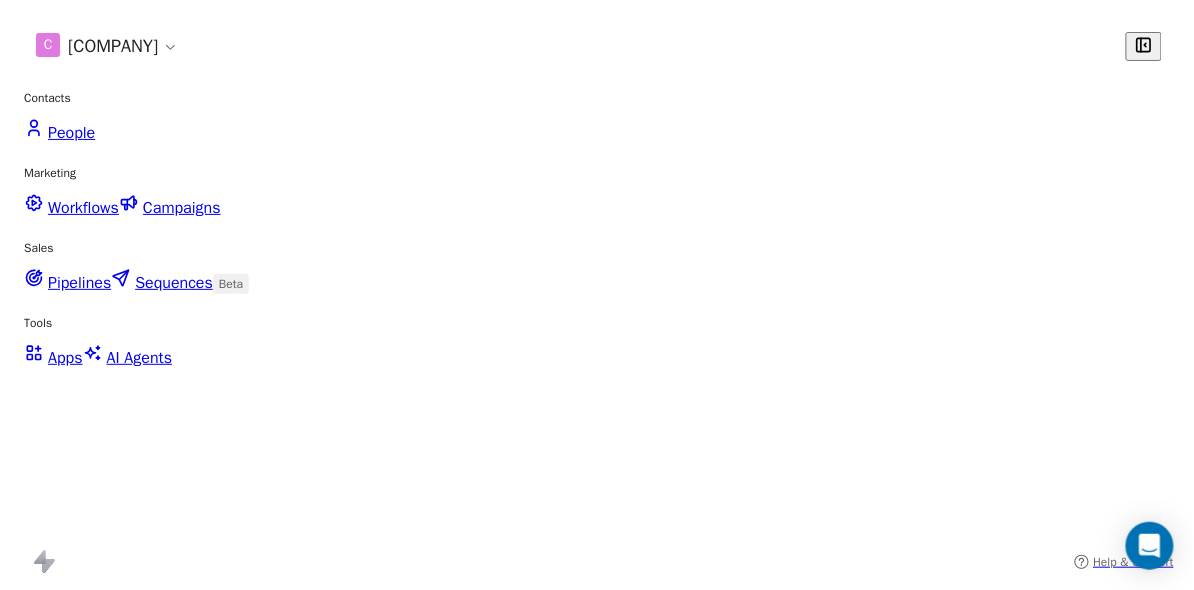 click at bounding box center [1129, 797] 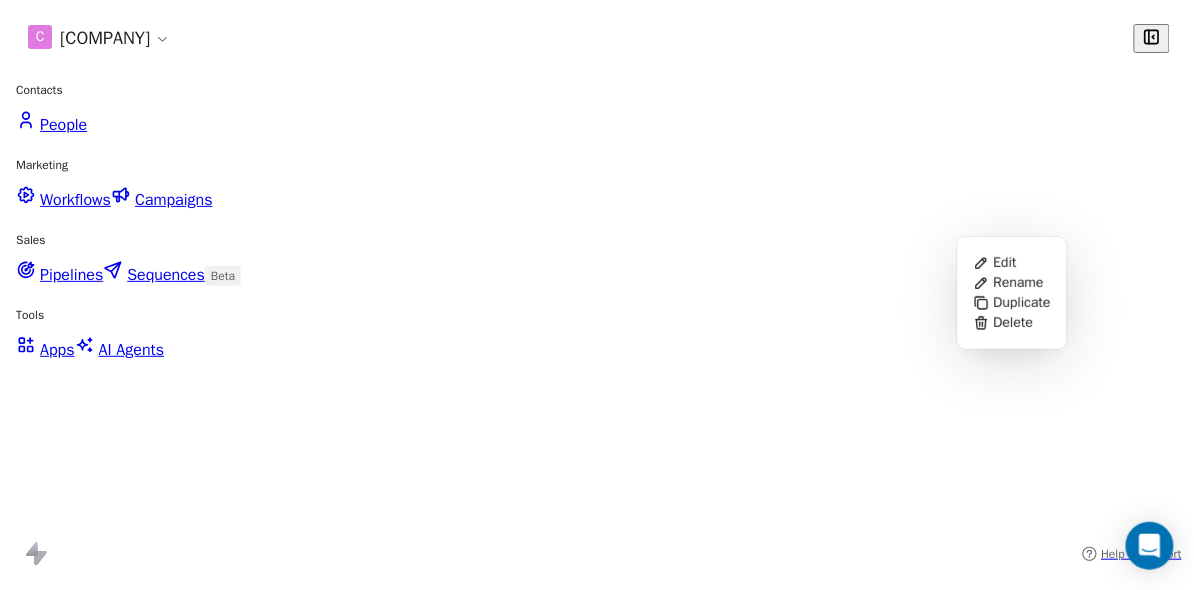 click on "Rename" at bounding box center [1019, 283] 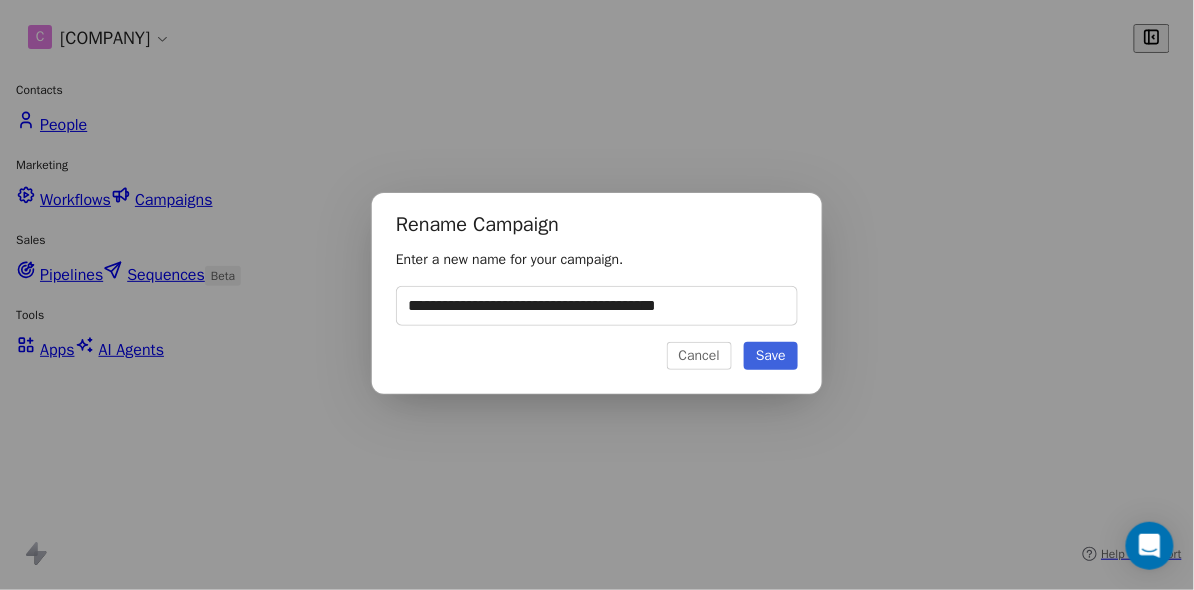 type on "**********" 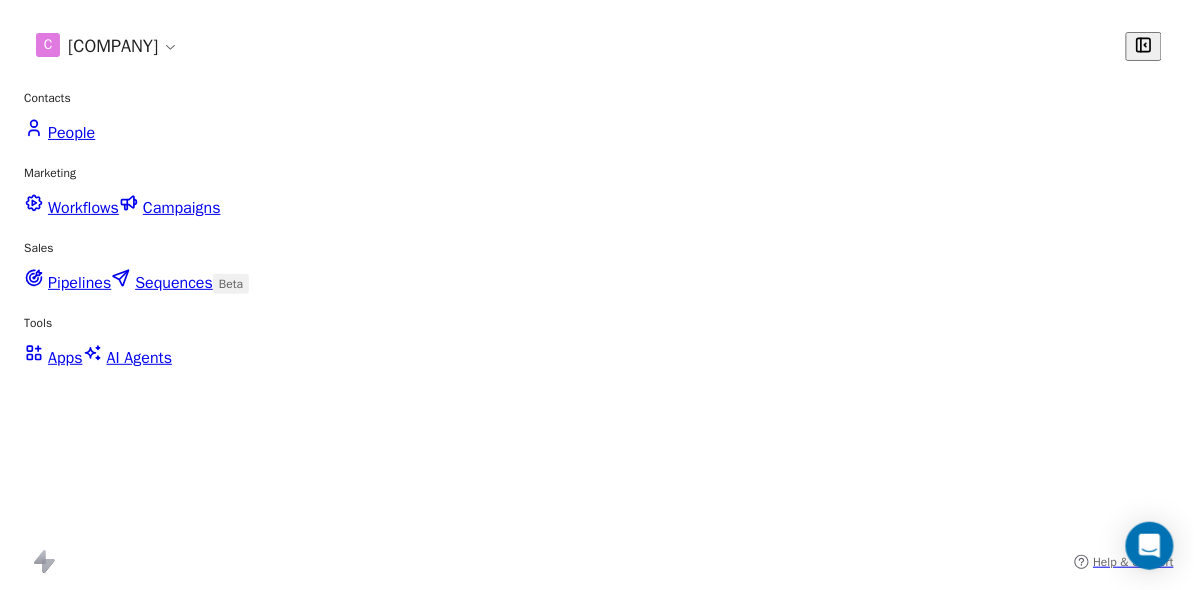 click on "2025.07.06.all.internal.WTR.1of1 - Test 2" at bounding box center [257, 791] 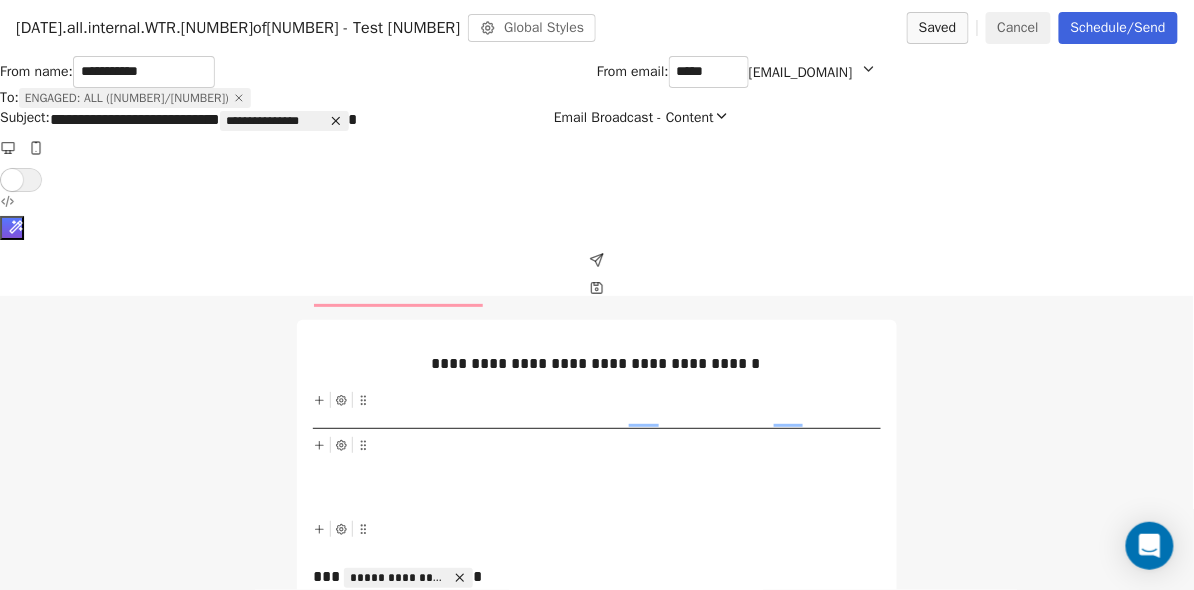 click at bounding box center (239, 98) 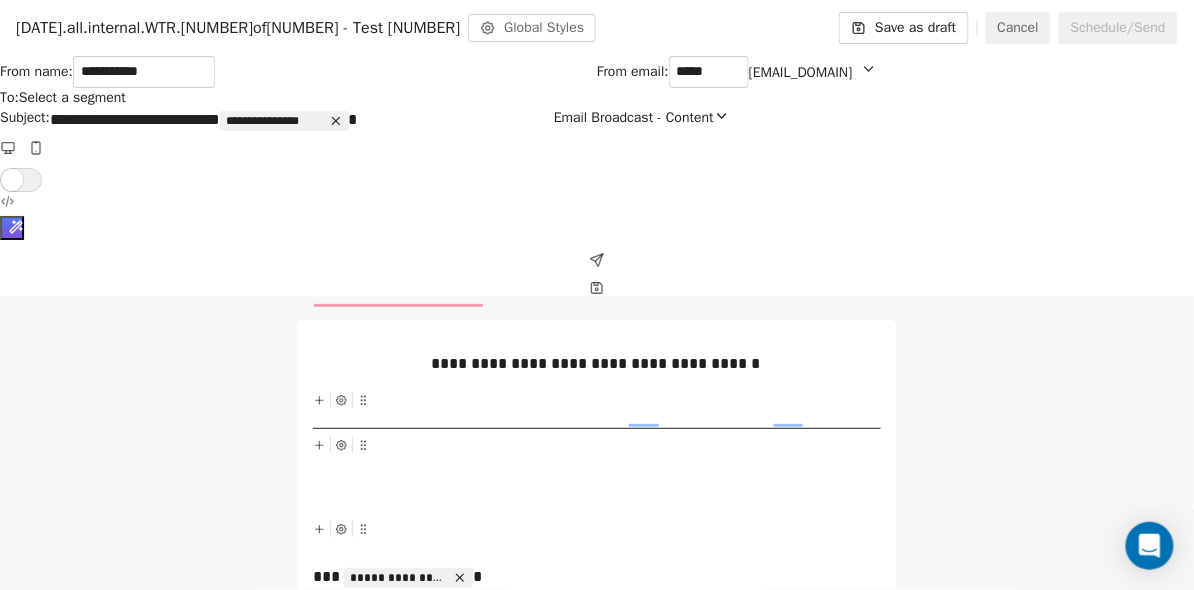 click on "Select a segment" at bounding box center (72, 98) 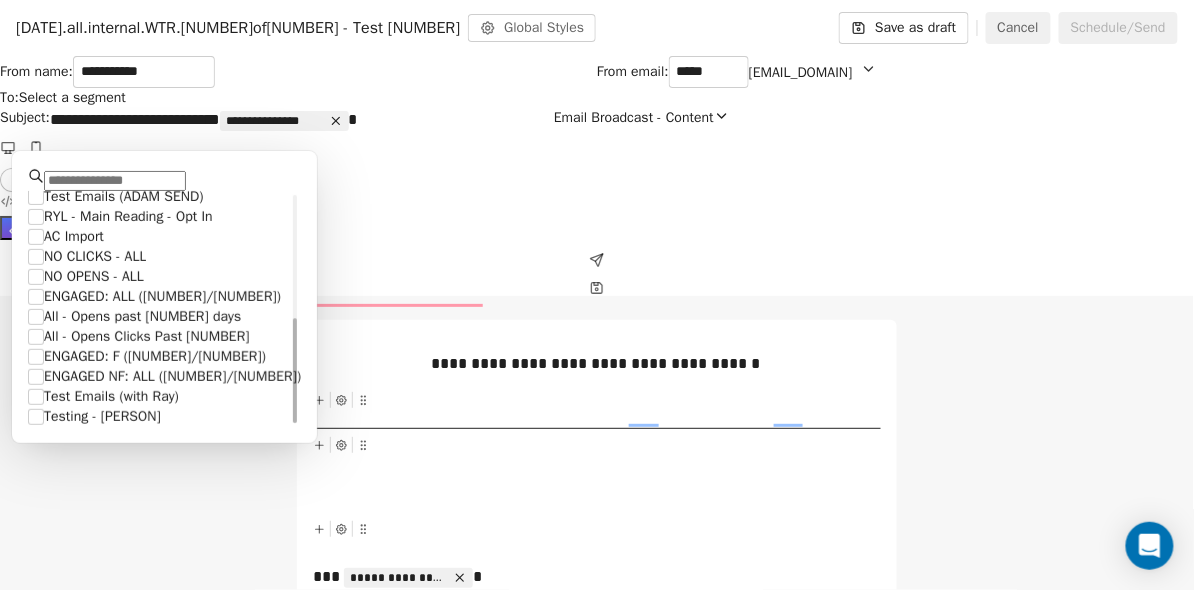click on "Testing - [NAME]" at bounding box center (102, 417) 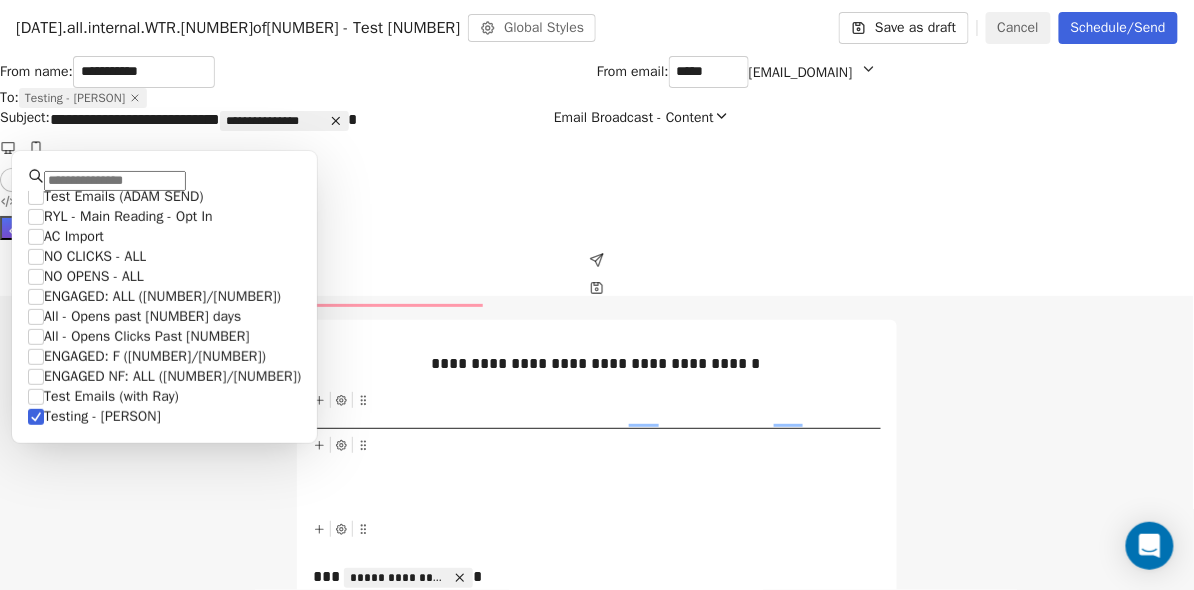 click on "**********" at bounding box center [597, 7911] 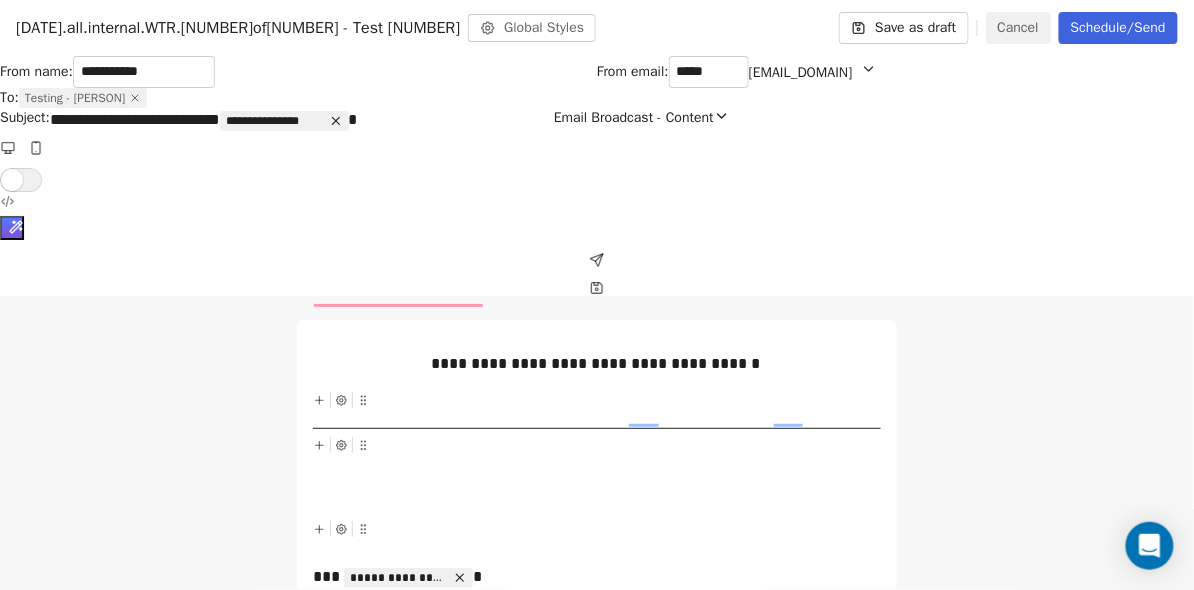 click on "Save as draft" at bounding box center [903, 28] 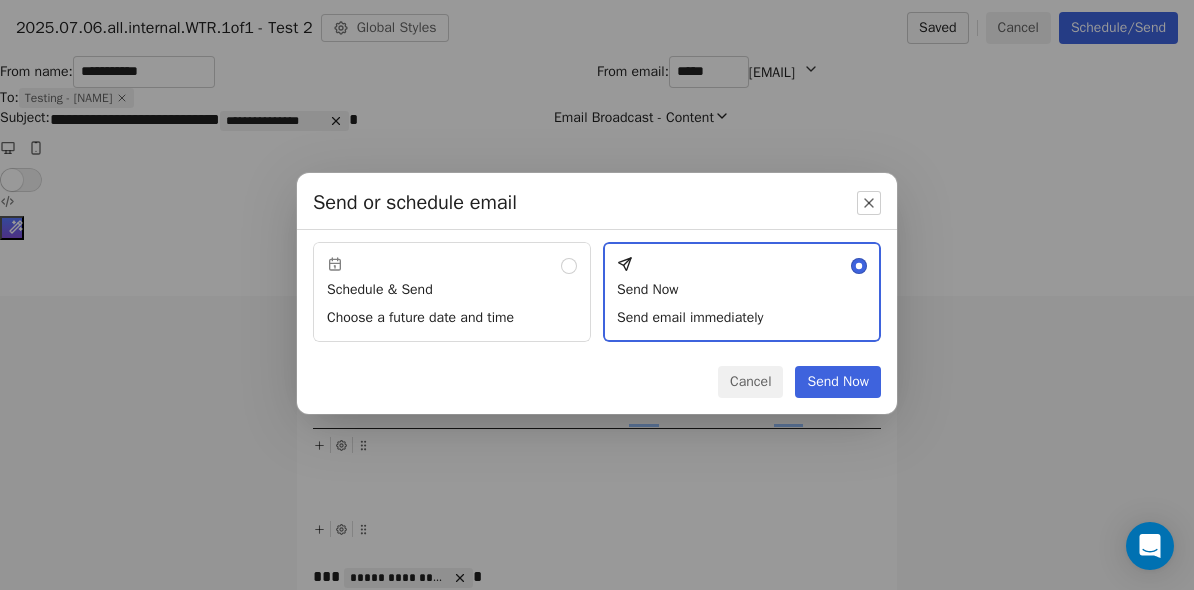 drag, startPoint x: 0, startPoint y: 0, endPoint x: 816, endPoint y: 375, distance: 898.04285 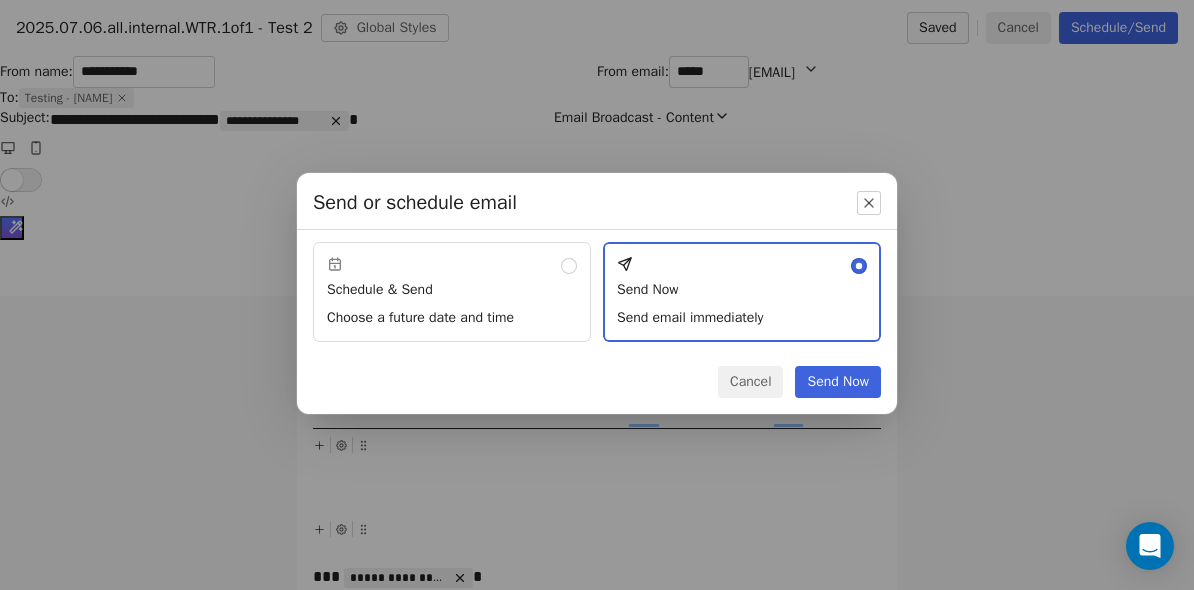 click on "Send Now" at bounding box center [838, 382] 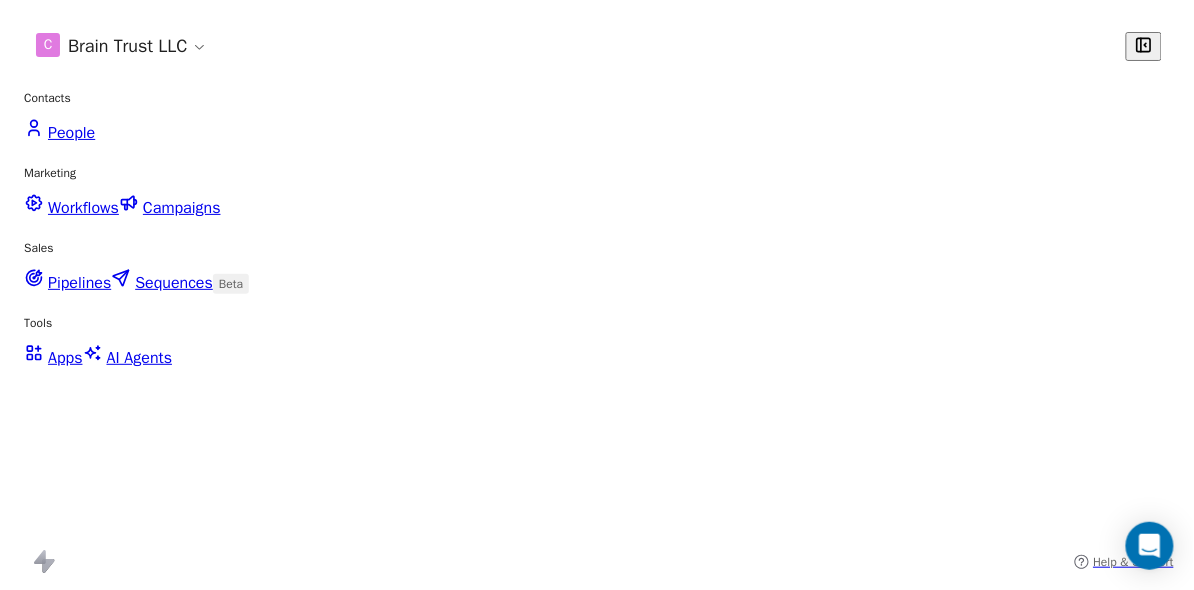 click at bounding box center [1129, 797] 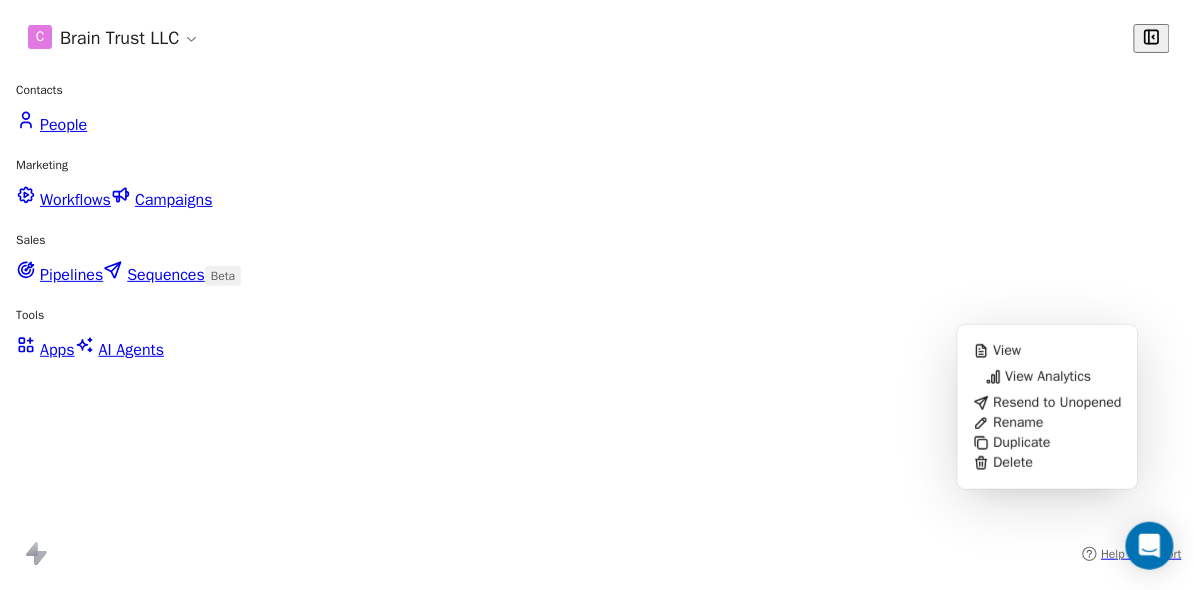 click on "Delete" at bounding box center [1014, 463] 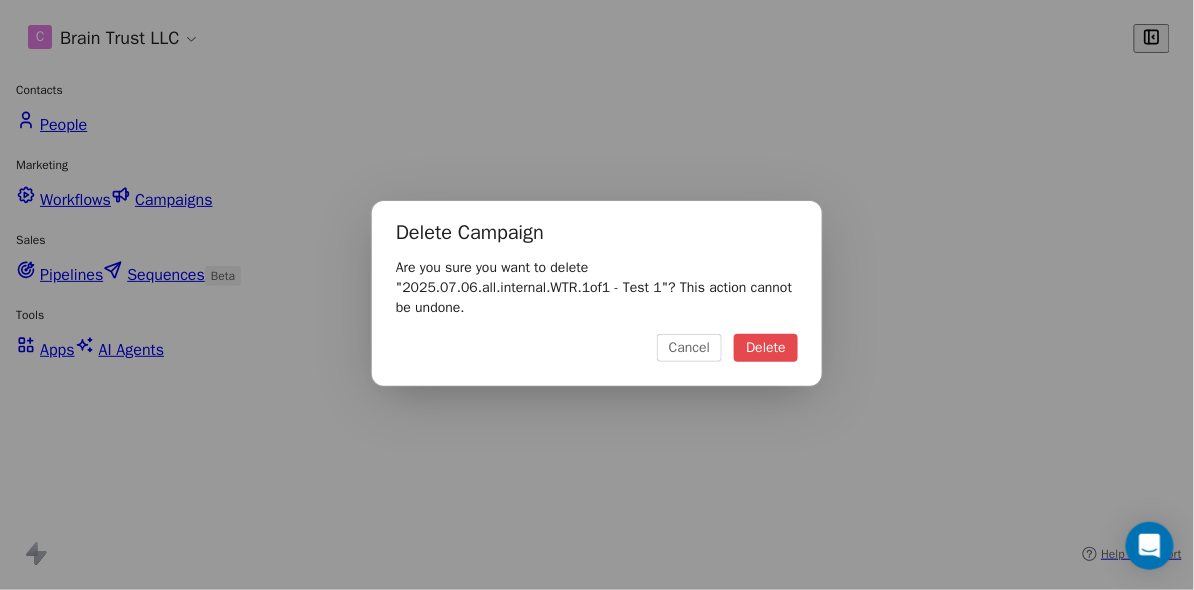 click on "Delete" at bounding box center (766, 348) 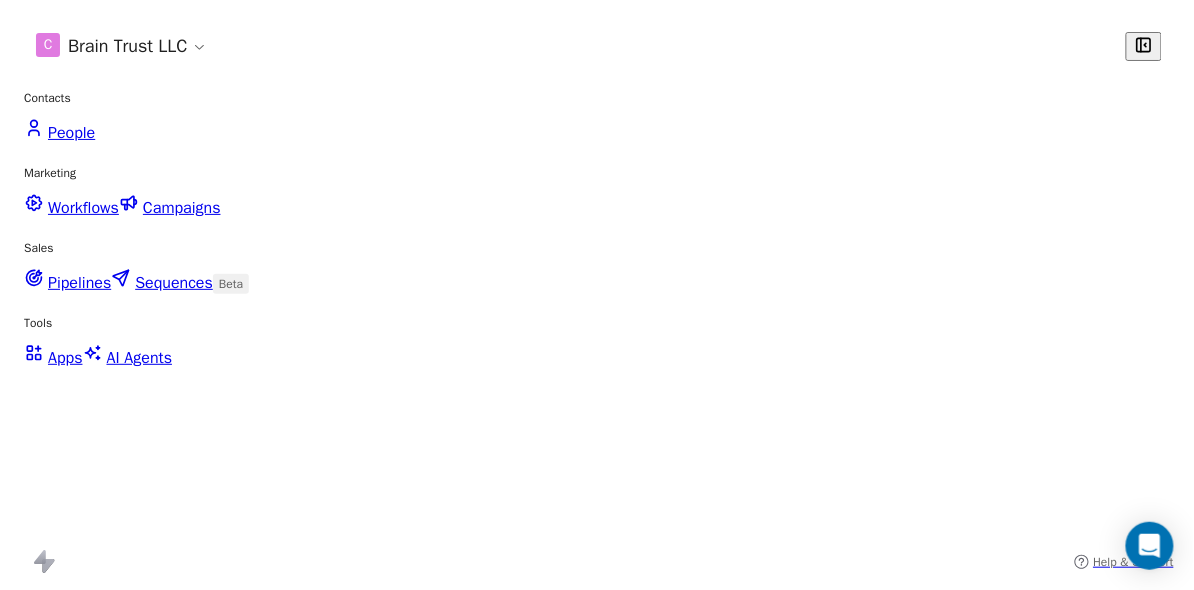 click at bounding box center (1129, 797) 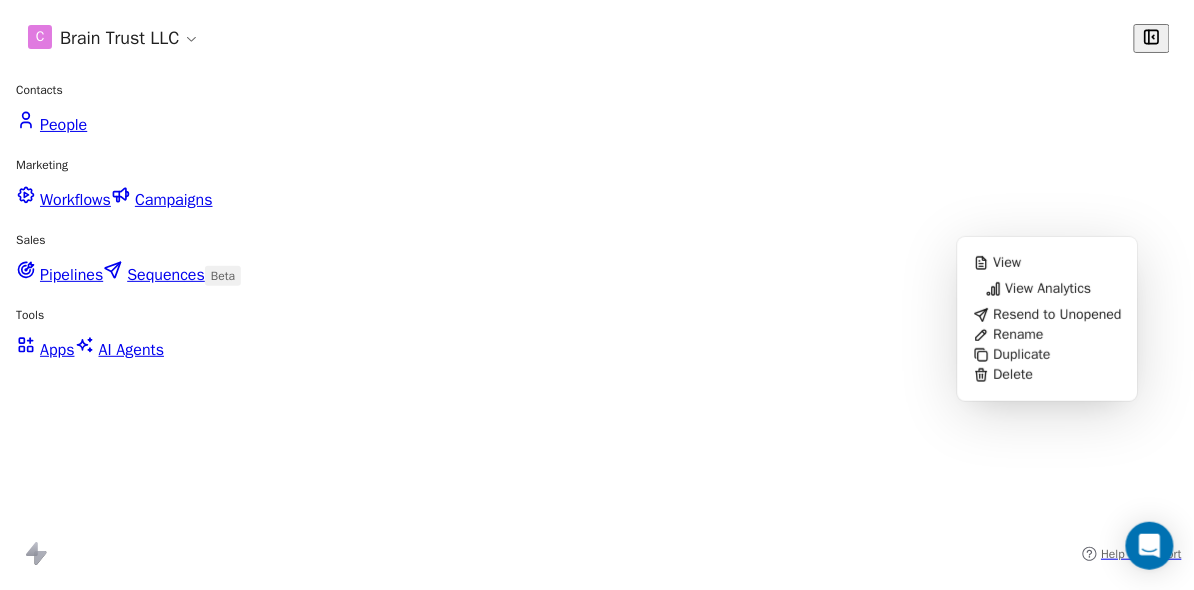 click on "Delete" at bounding box center [1014, 375] 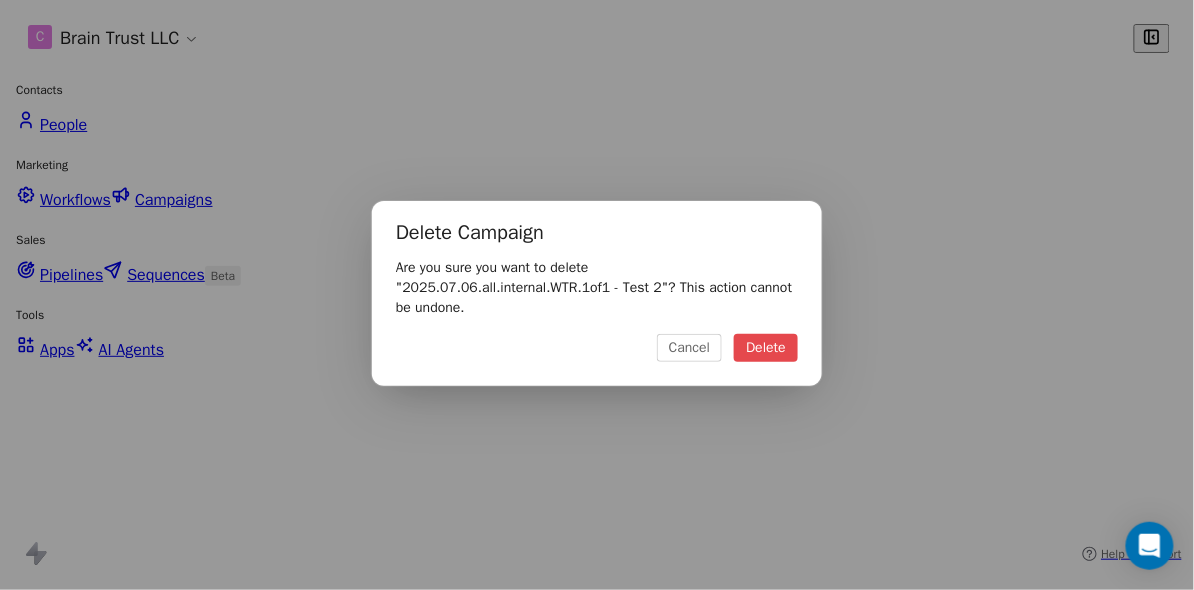 click on "Delete" at bounding box center [766, 348] 